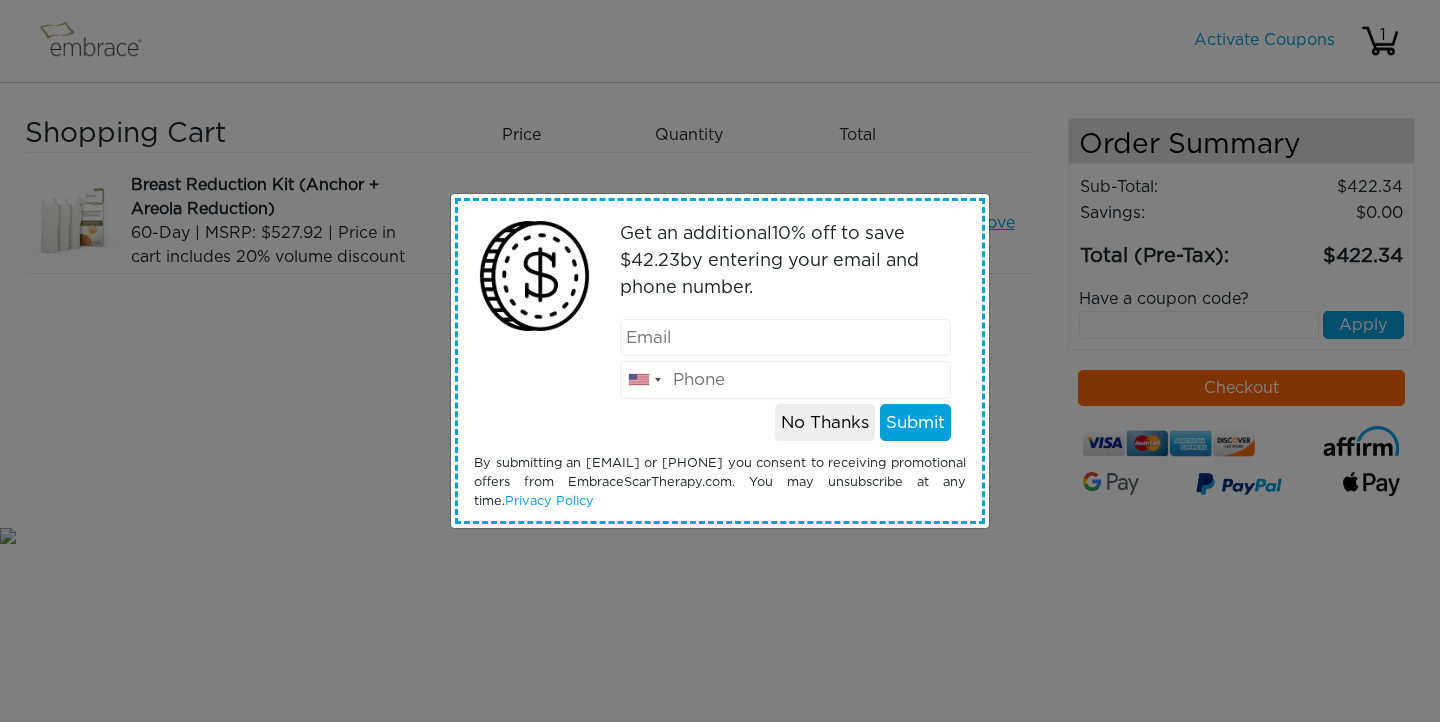 scroll, scrollTop: 0, scrollLeft: 0, axis: both 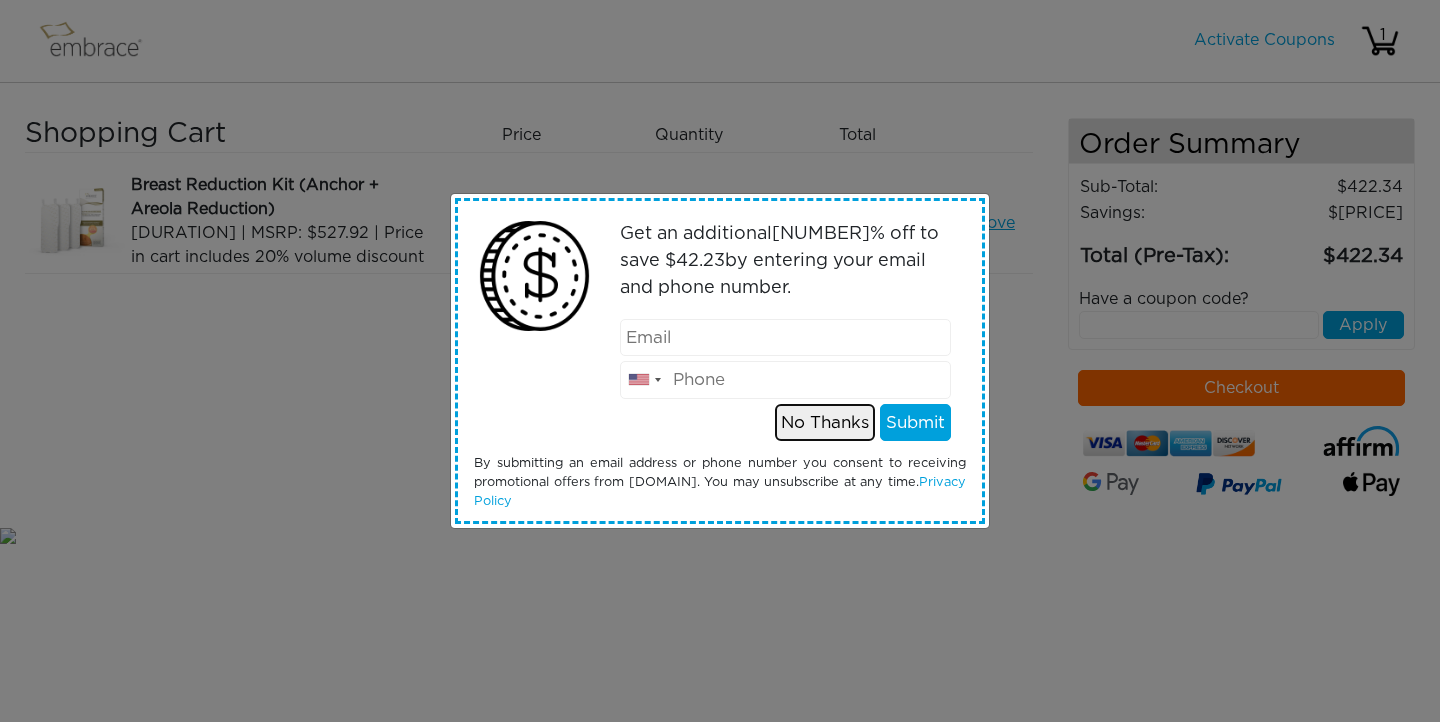 click on "No Thanks" at bounding box center (825, 423) 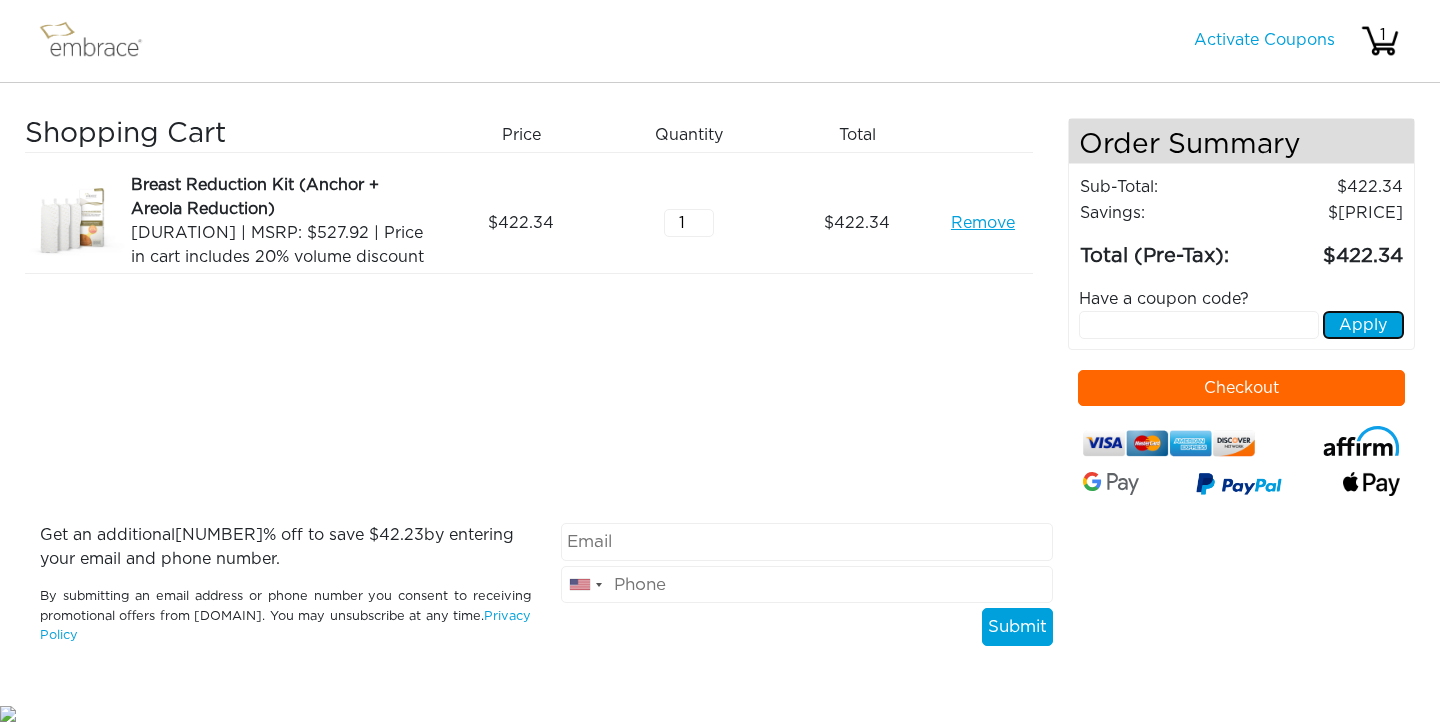 click on "Apply" at bounding box center (1363, 325) 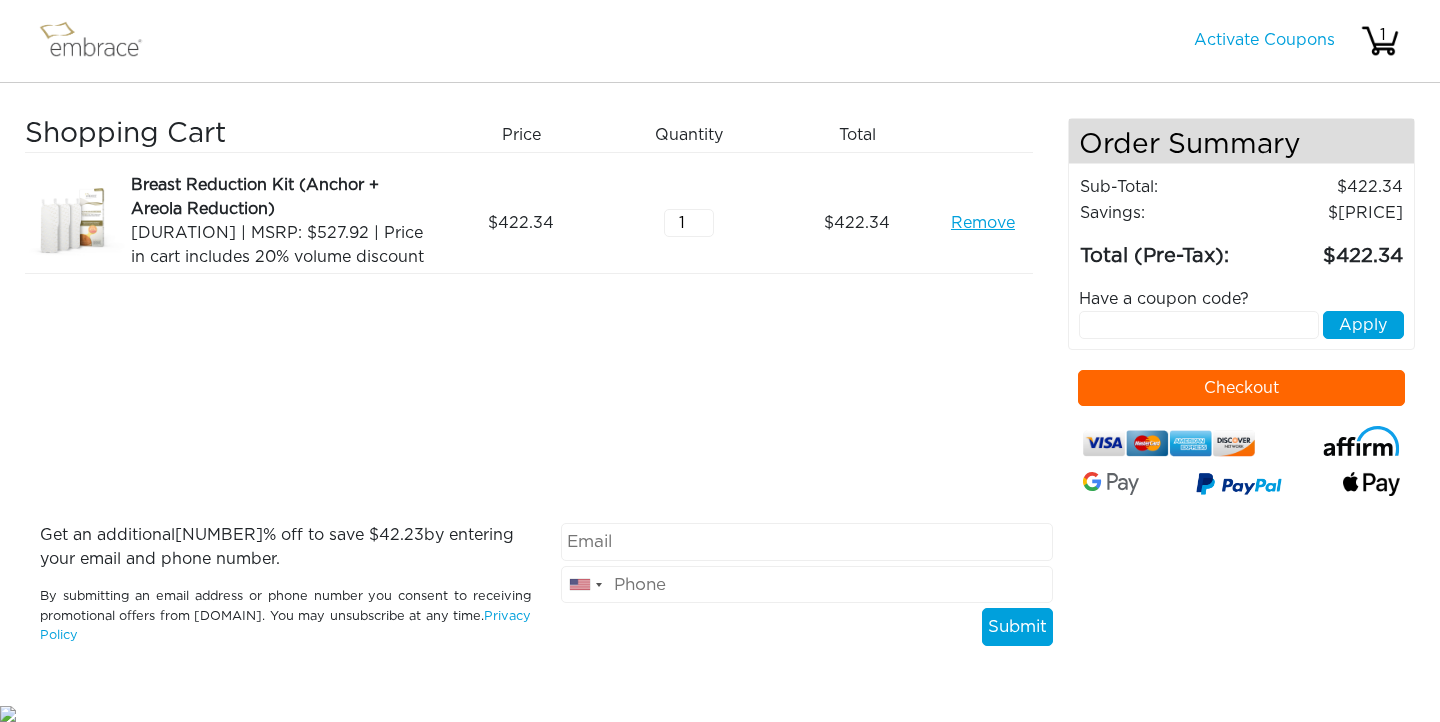 click at bounding box center (1199, 325) 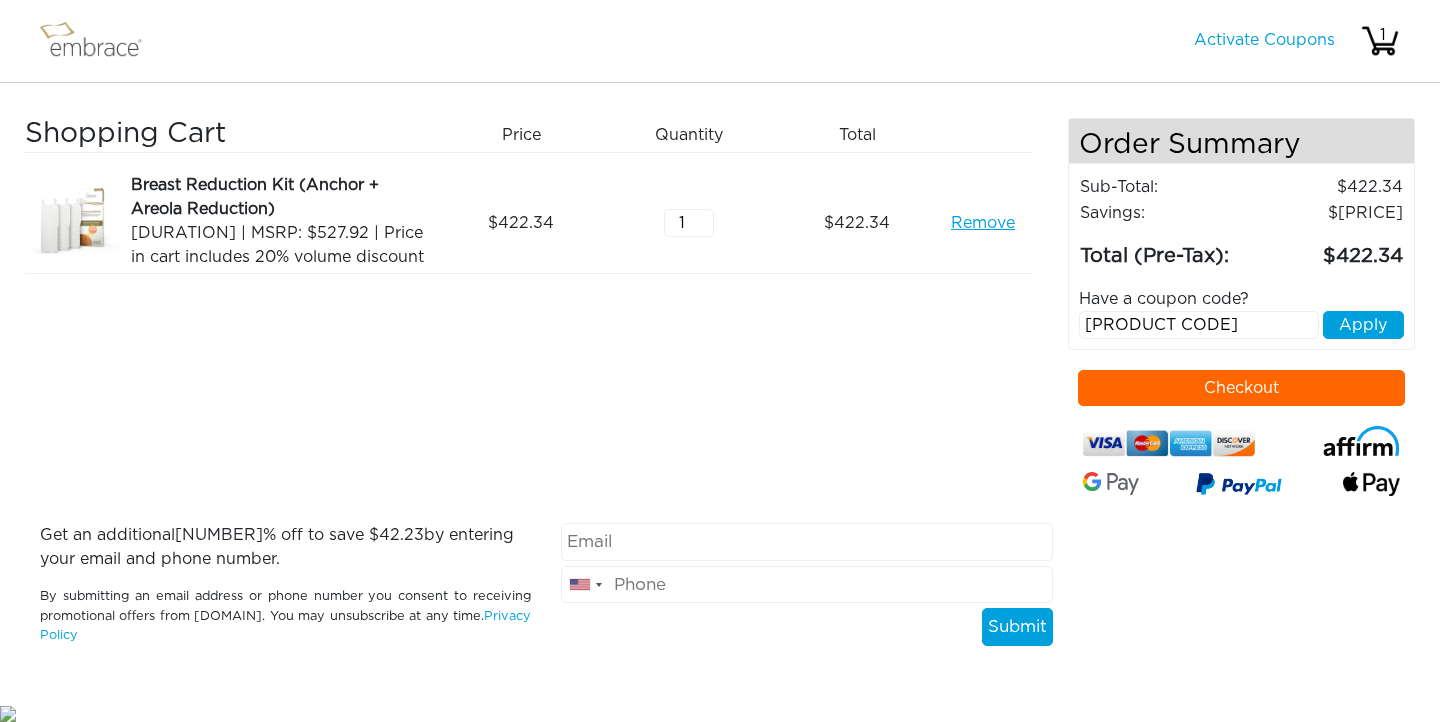 type on "[PRODUCT CODE]" 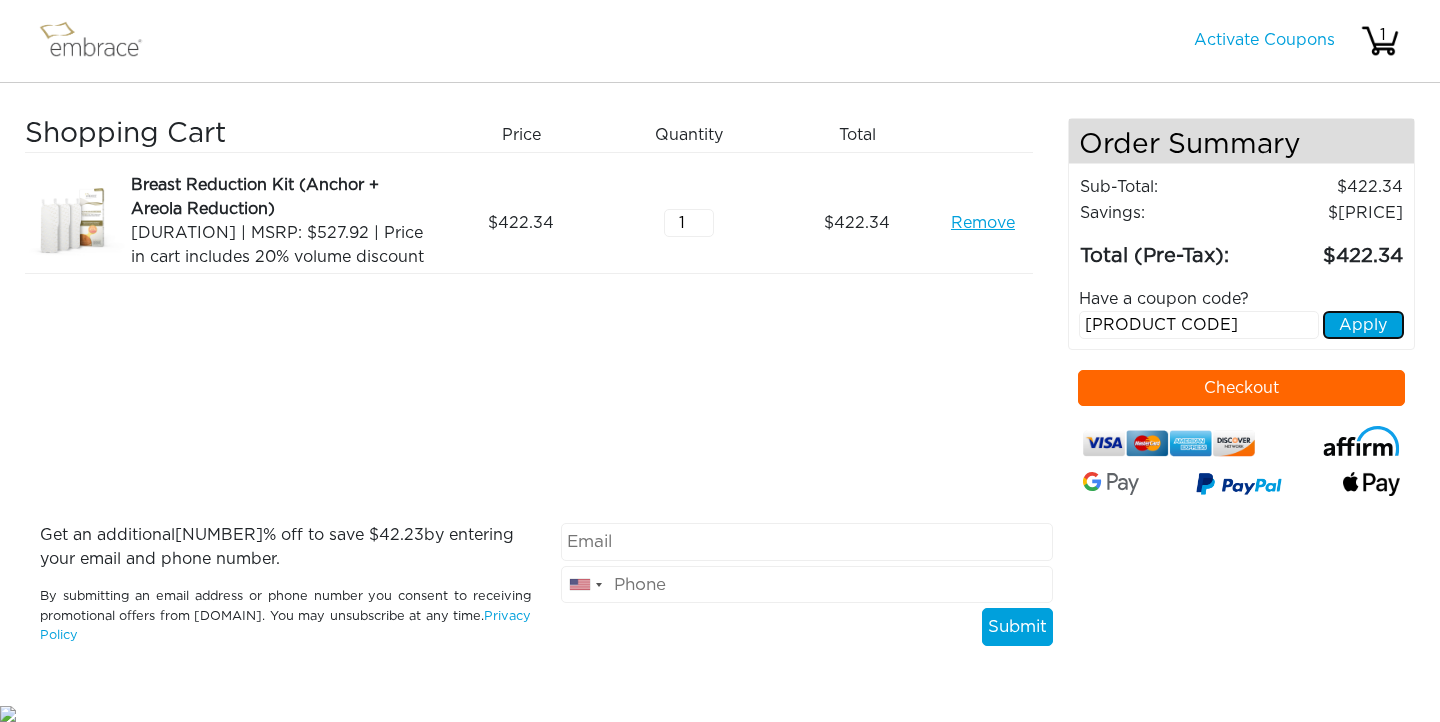 click on "Apply" at bounding box center [1363, 325] 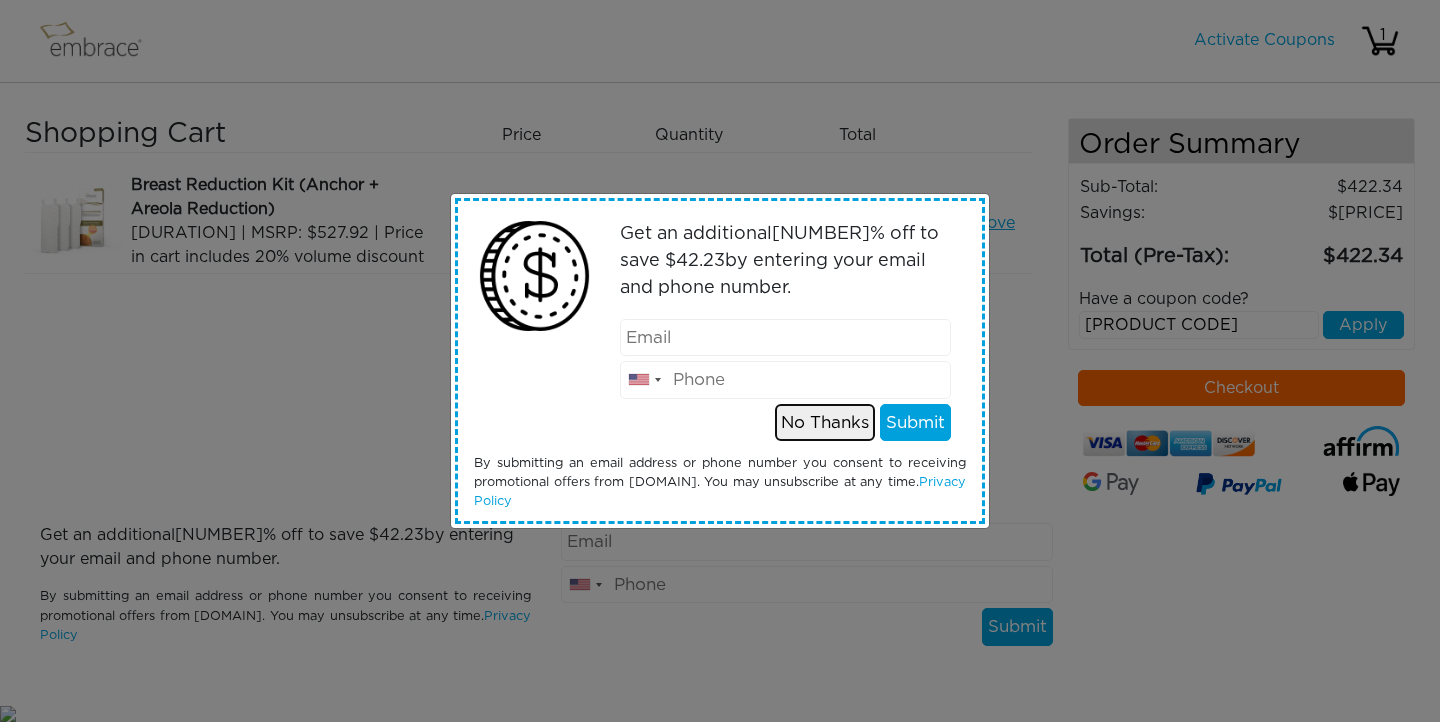 click on "No Thanks" at bounding box center [825, 423] 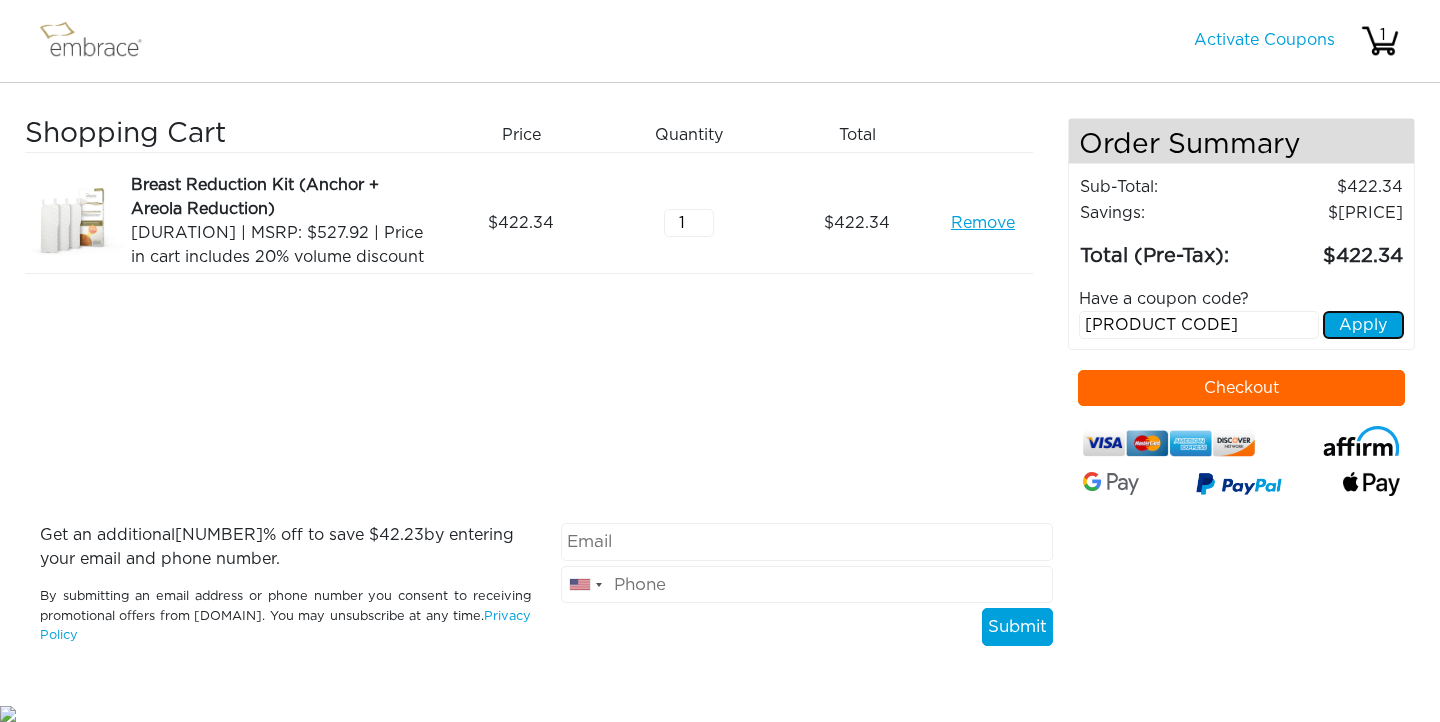 click on "Apply" at bounding box center (1363, 325) 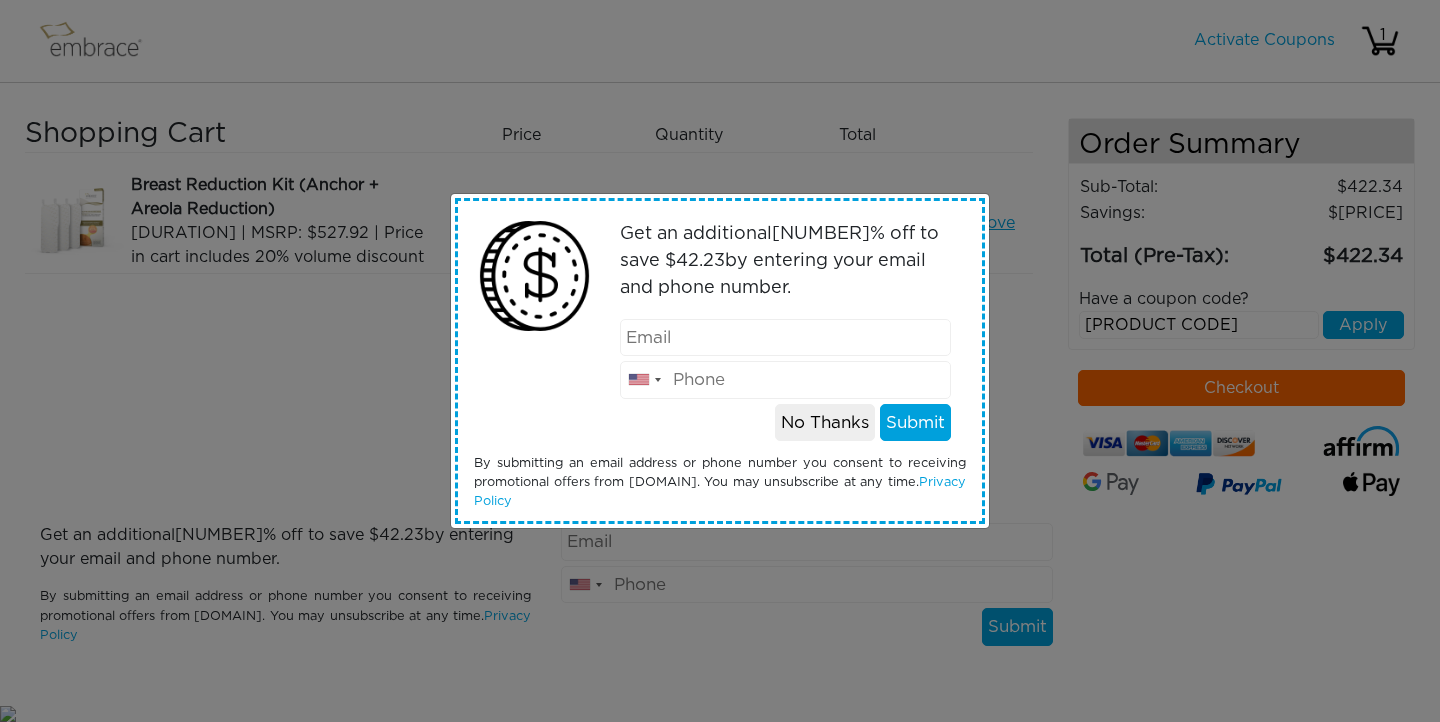 click on "+1 [COUNTRY] +1 [COUNTRY] (México) +52 [COUNTRY] +44 [COUNTRY] +93 [COUNTRY] +355 [COUNTRY] +213 [COUNTRY] +1 [COUNTRY] +376 [COUNTRY] +244 [COUNTRY] +1 [COUNTRY] +1 [COUNTRY] +54 [COUNTRY] +374 [COUNTRY] +297 [COUNTRY] +61 +43 +994" at bounding box center [720, 361] 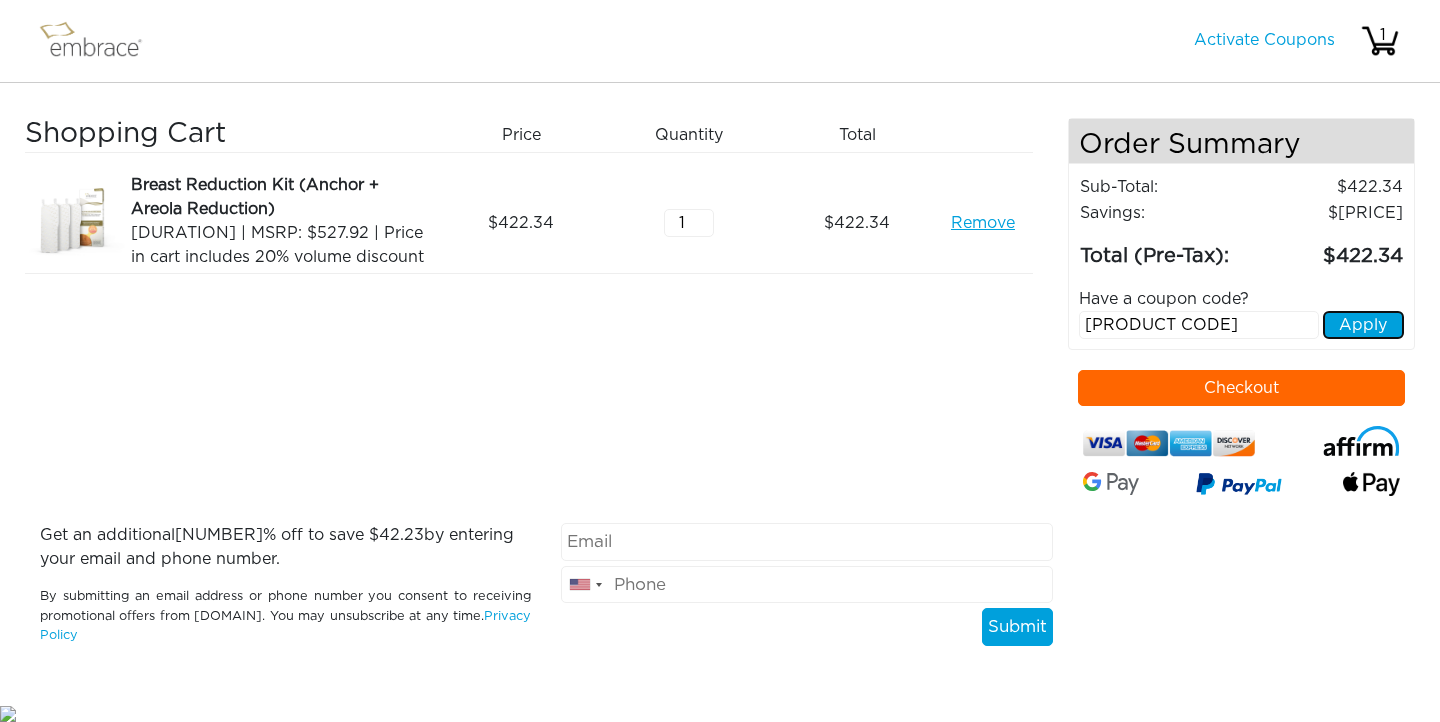click on "Apply" at bounding box center [1363, 325] 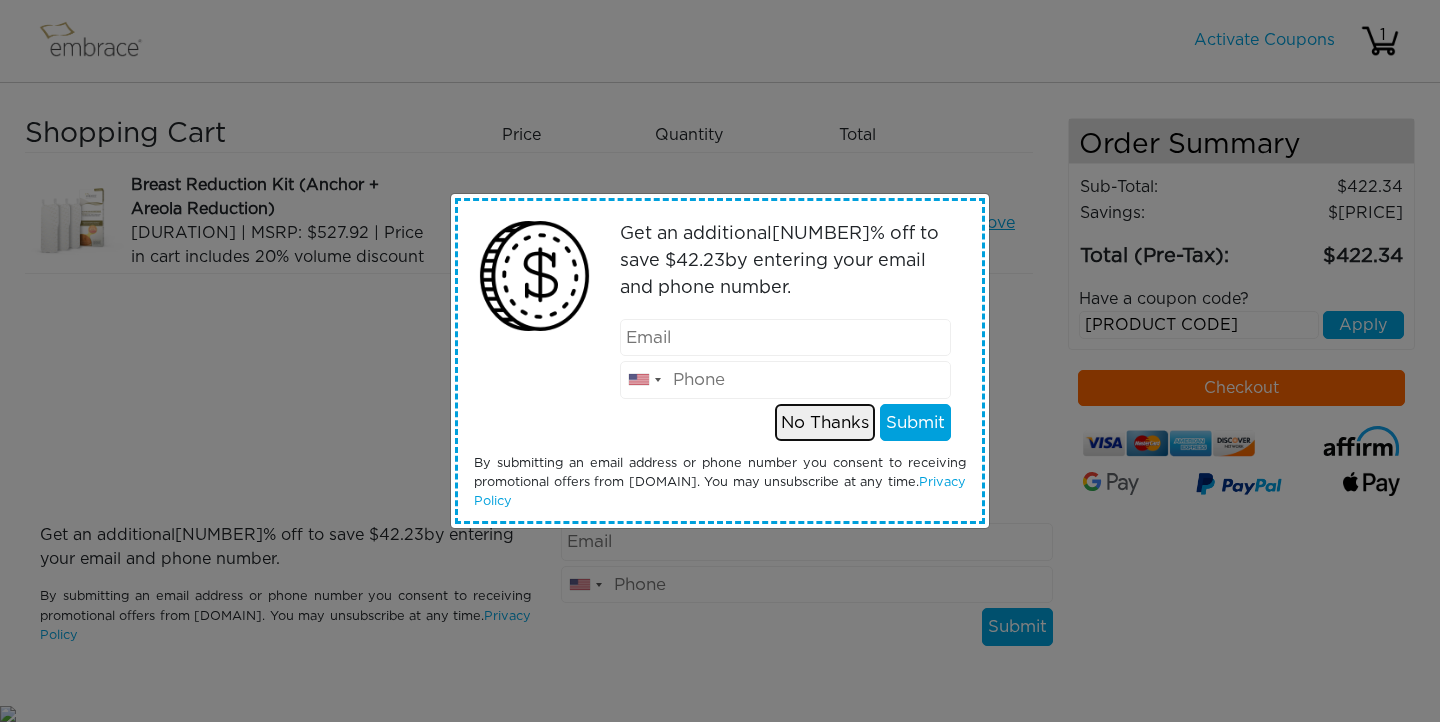 click on "No Thanks" at bounding box center (825, 423) 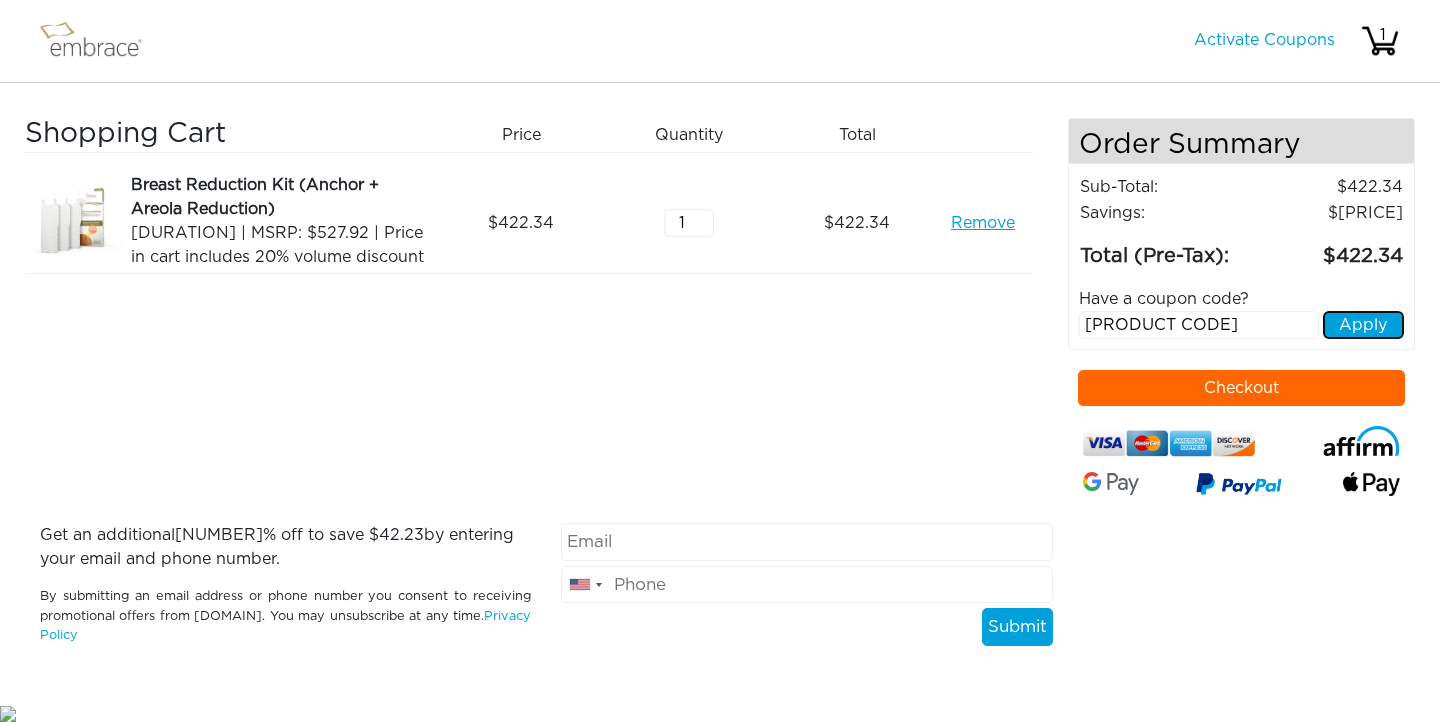 click on "Apply" at bounding box center [1363, 325] 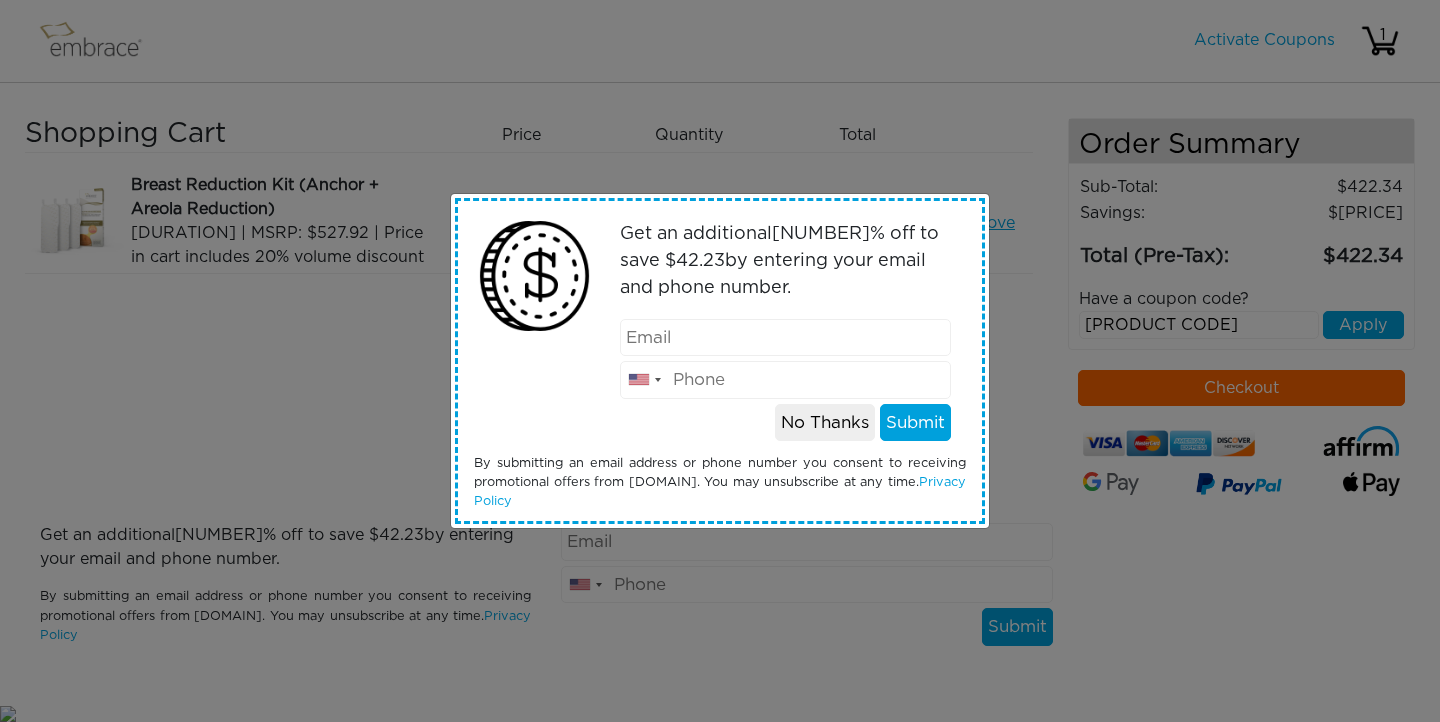 click on "+1 [COUNTRY] +1 [COUNTRY] (México) +52 [COUNTRY] +44 [COUNTRY] +93 [COUNTRY] +355 [COUNTRY] +213 [COUNTRY] +1 [COUNTRY] +376 [COUNTRY] +244 [COUNTRY] +1 [COUNTRY] +1 [COUNTRY] +54 [COUNTRY] +374 [COUNTRY] +297 [COUNTRY] +61 +43 +994" at bounding box center (720, 361) 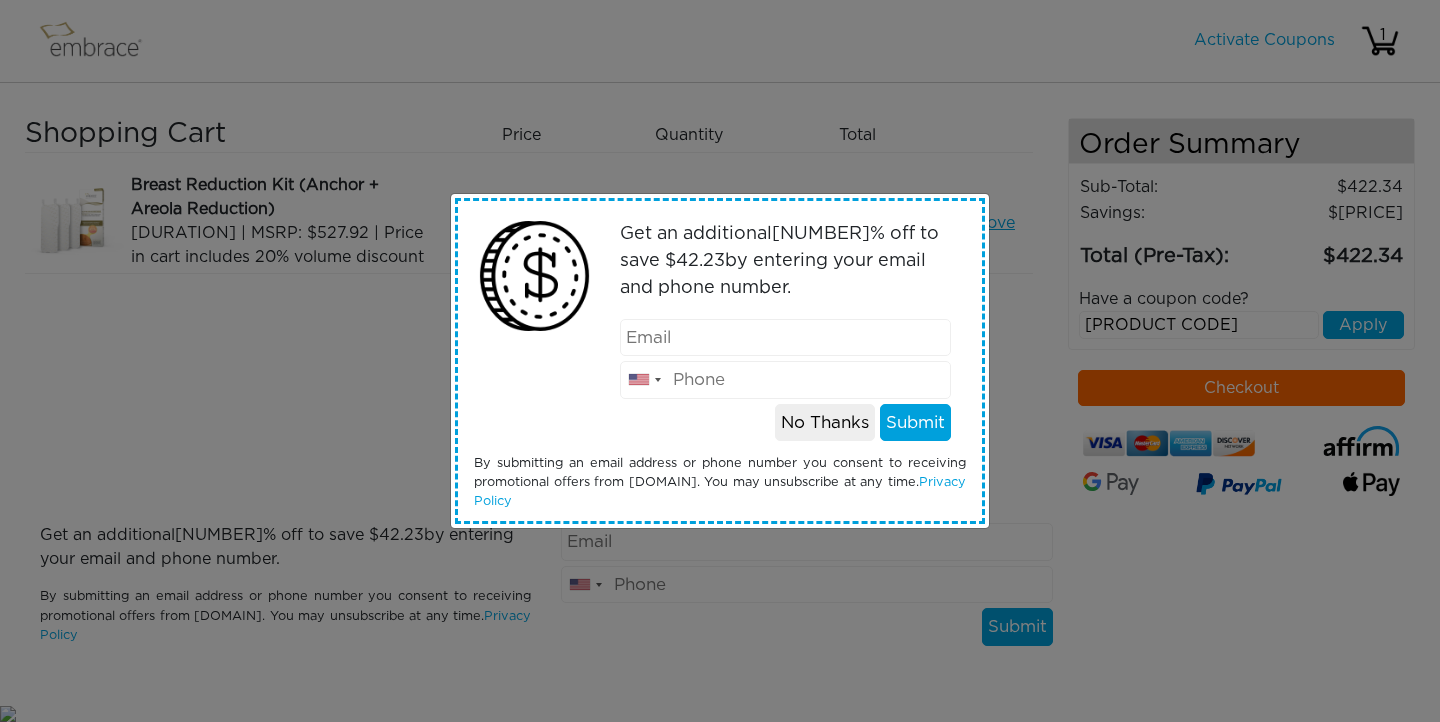 click at bounding box center (786, 338) 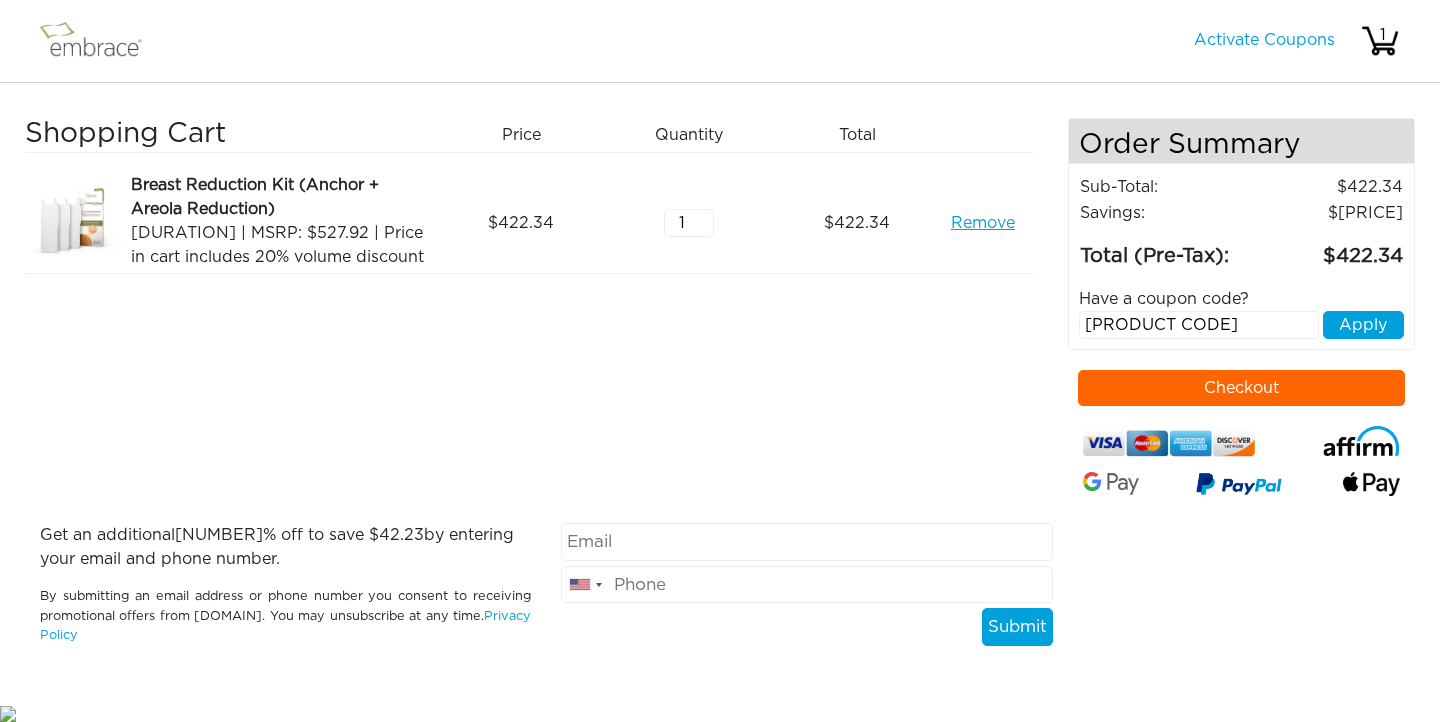 click at bounding box center [806, 542] 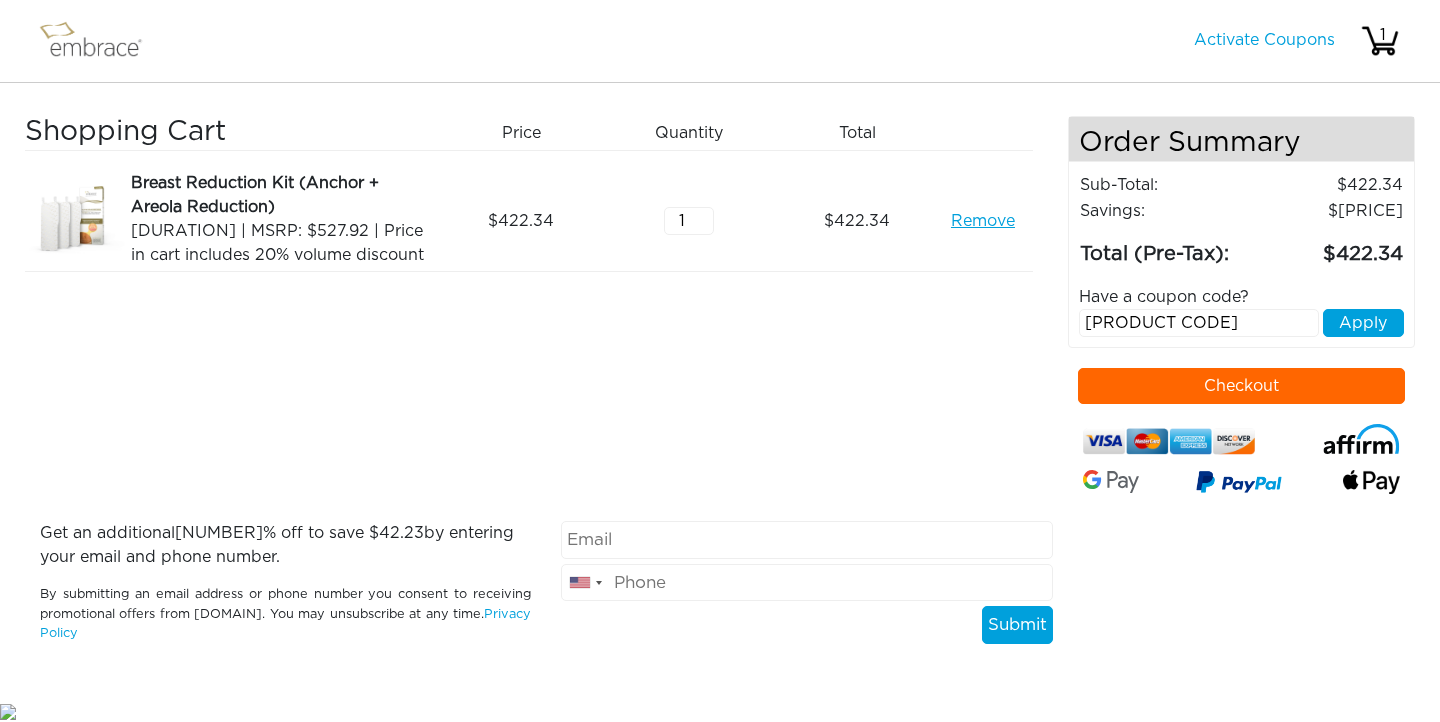 scroll, scrollTop: 3, scrollLeft: 0, axis: vertical 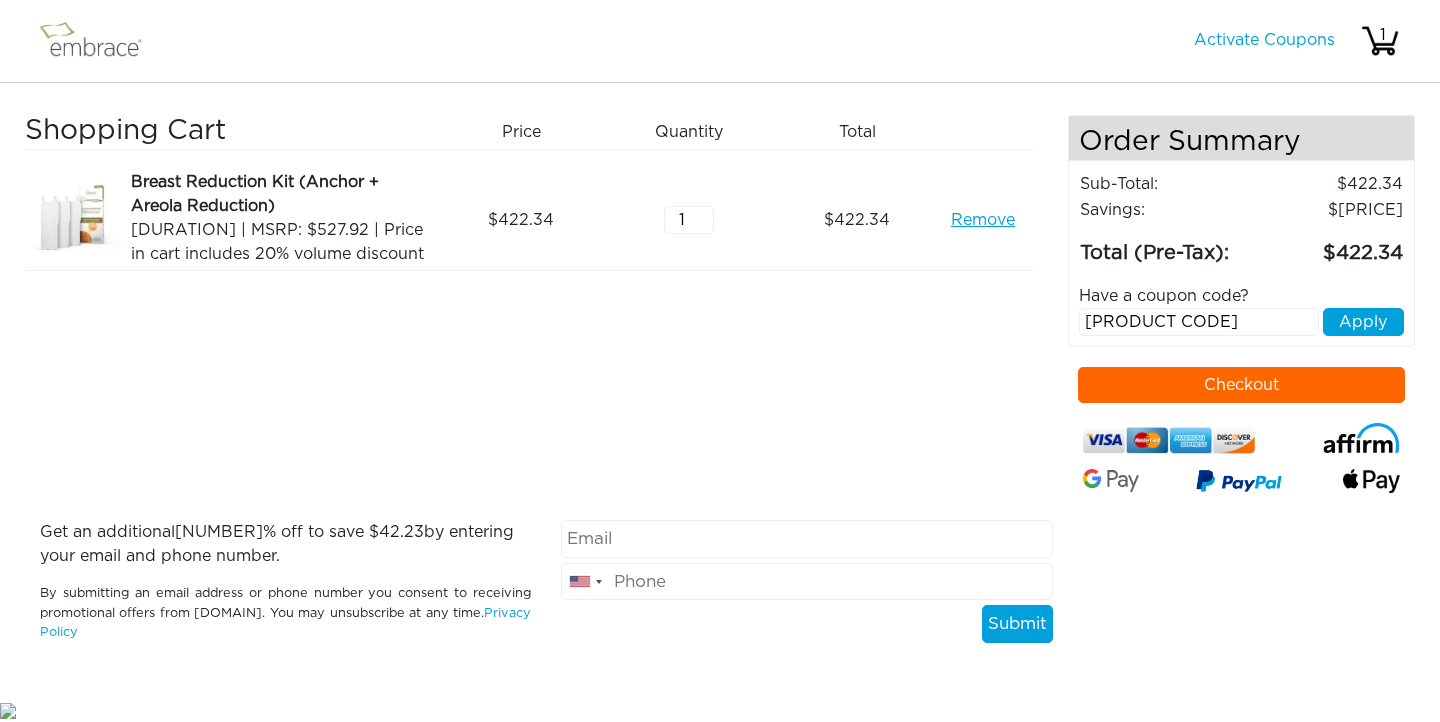 click on "Checkout" at bounding box center [1242, 385] 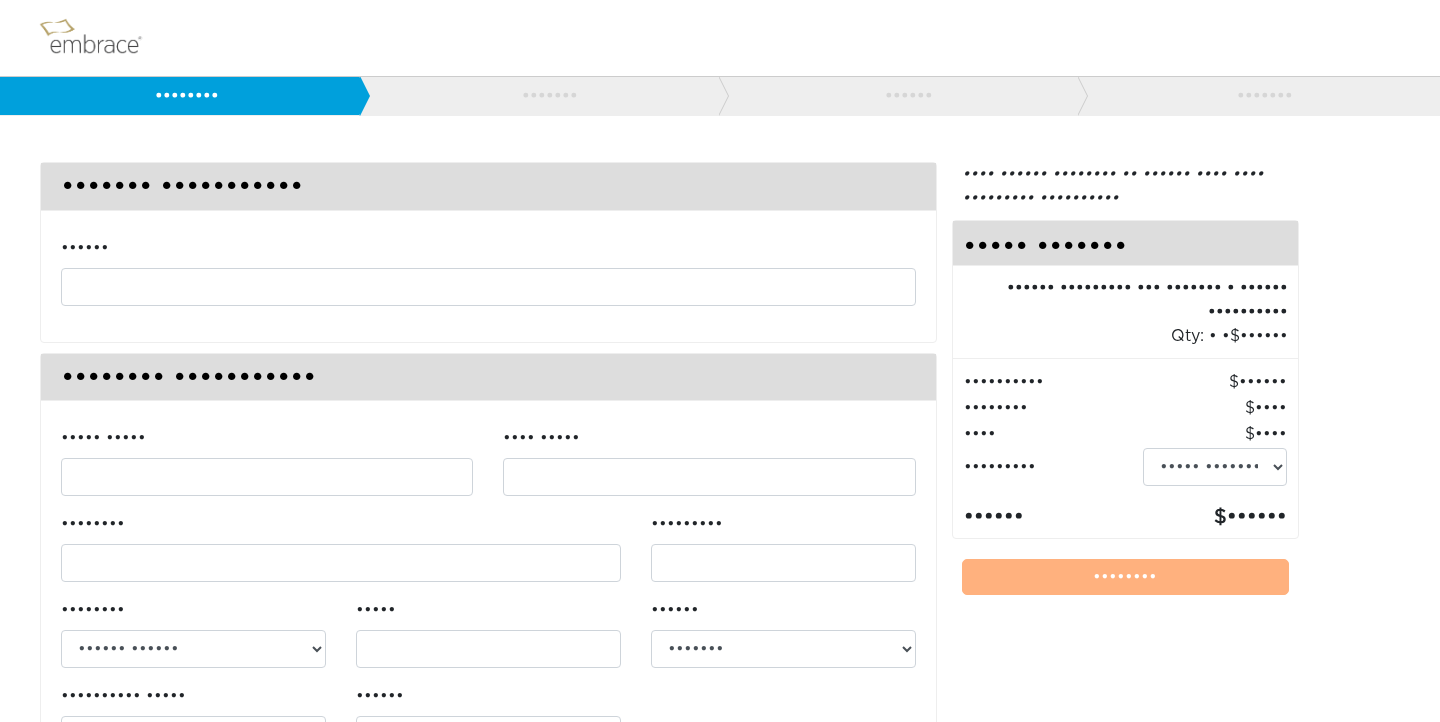 scroll, scrollTop: 0, scrollLeft: 0, axis: both 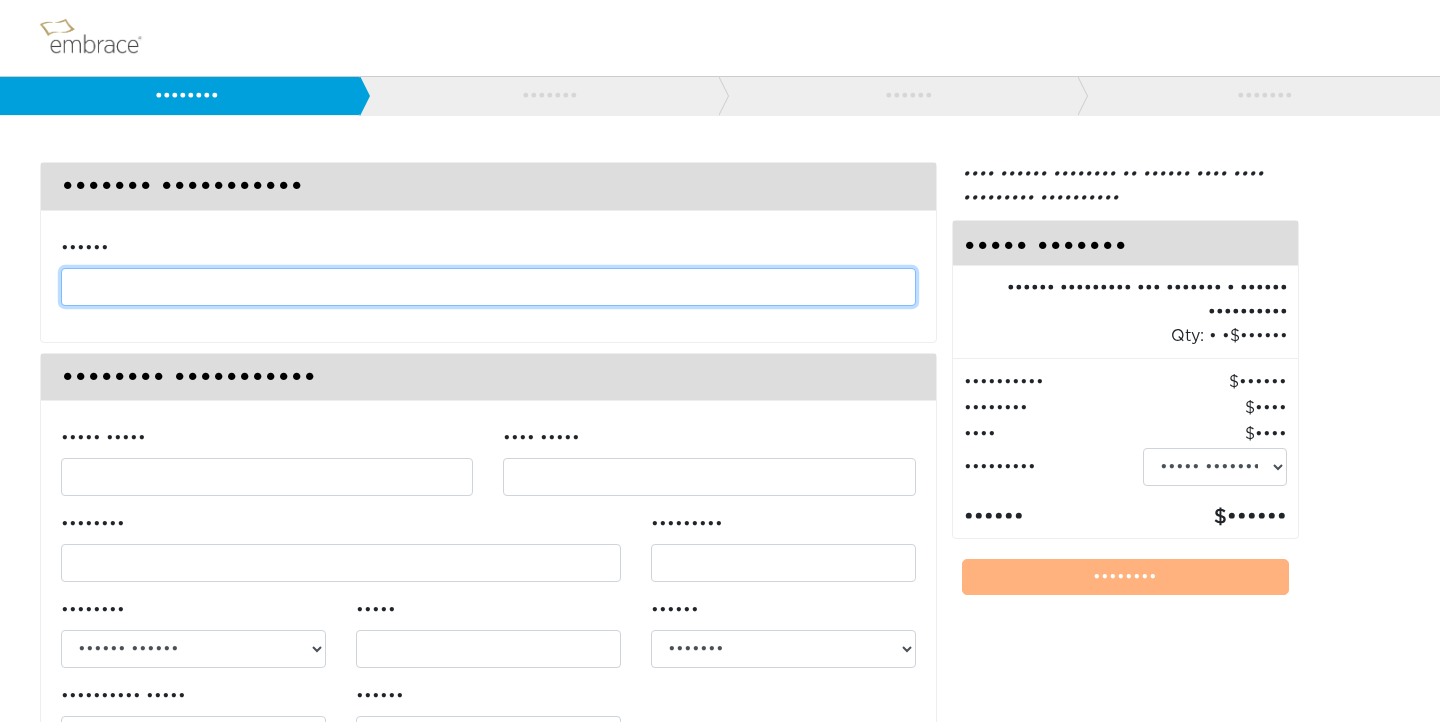 click at bounding box center [488, 287] 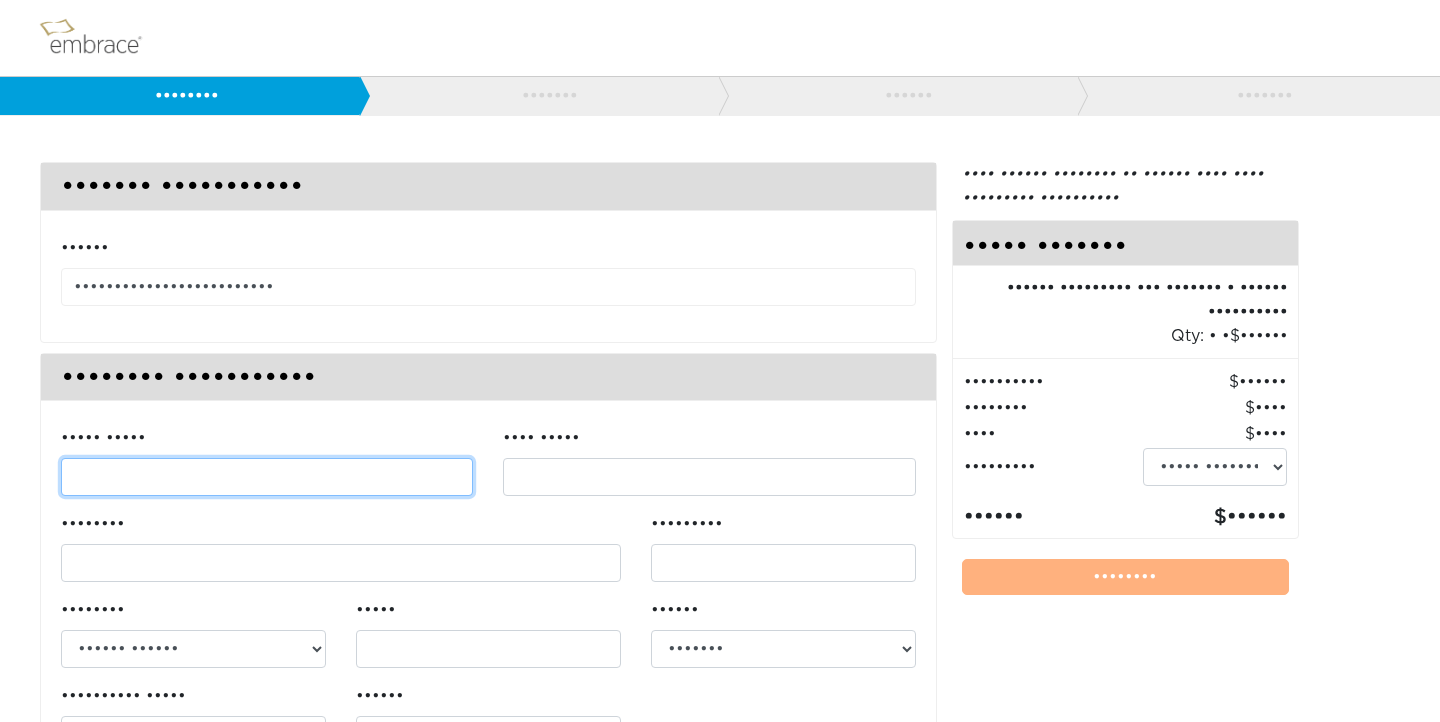 click on "••••• •••••" at bounding box center (267, 477) 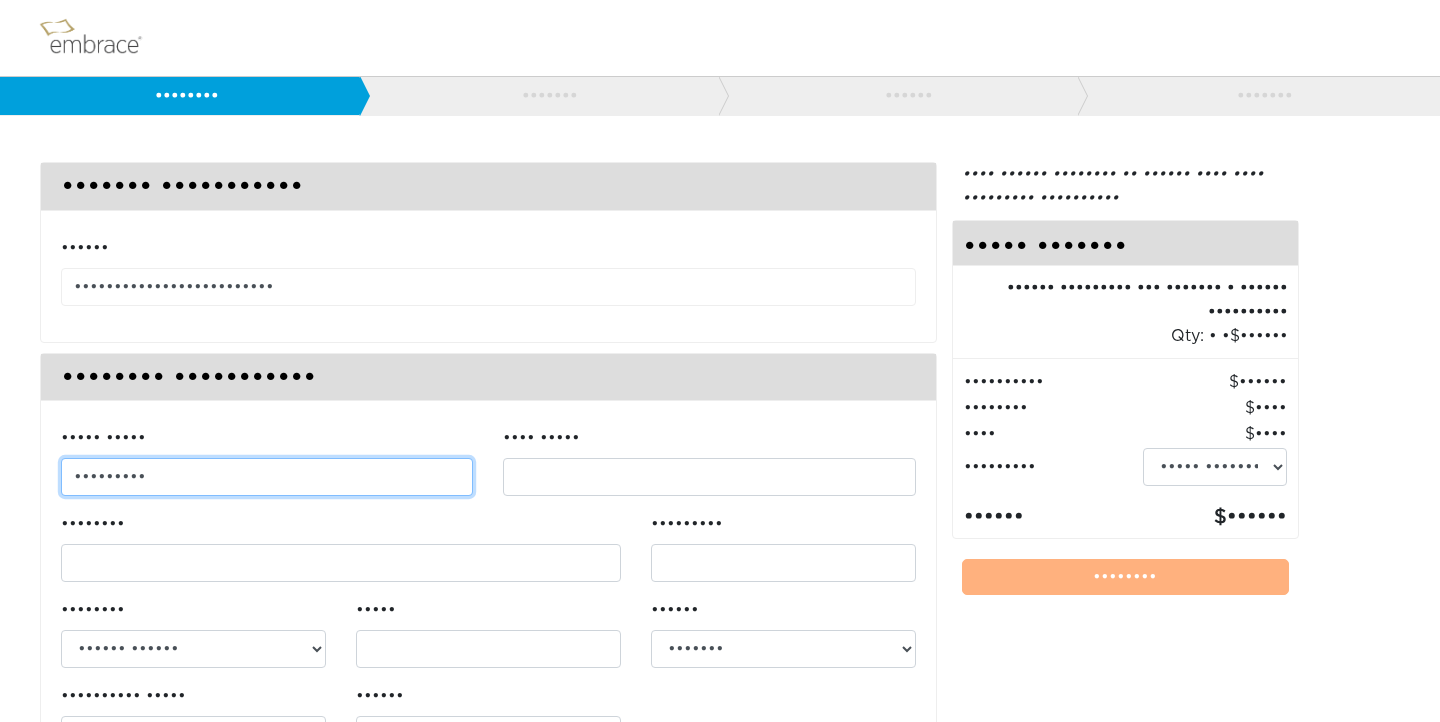 type on "•••••••••" 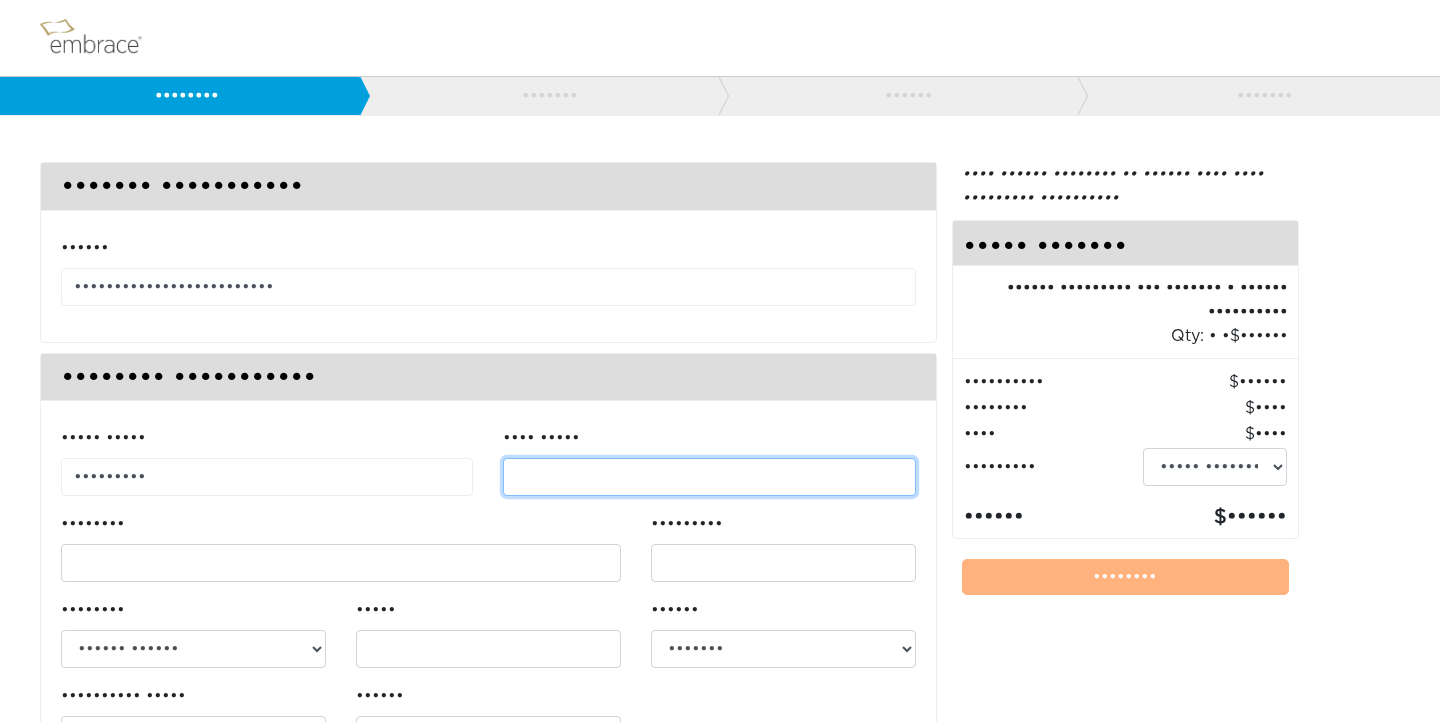 click on "•••• •••••" at bounding box center [709, 477] 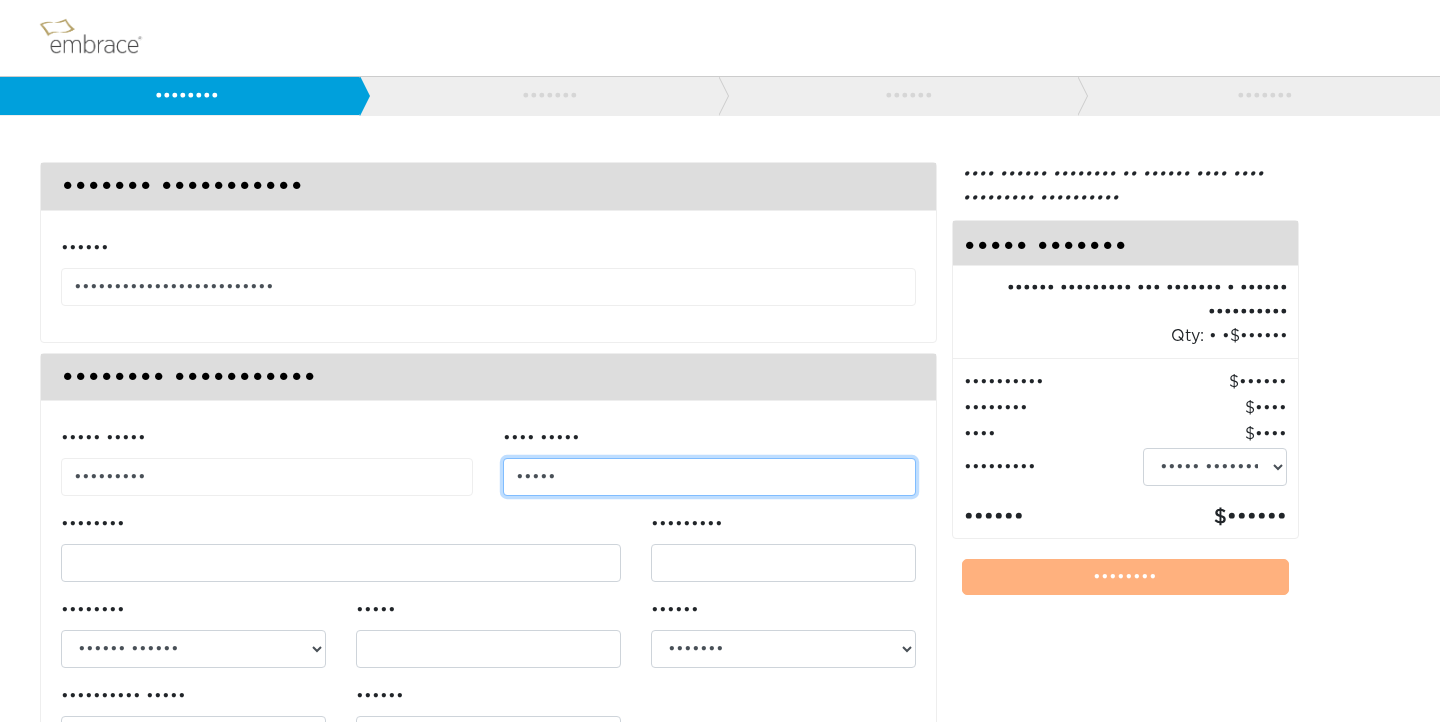 type on "•••••" 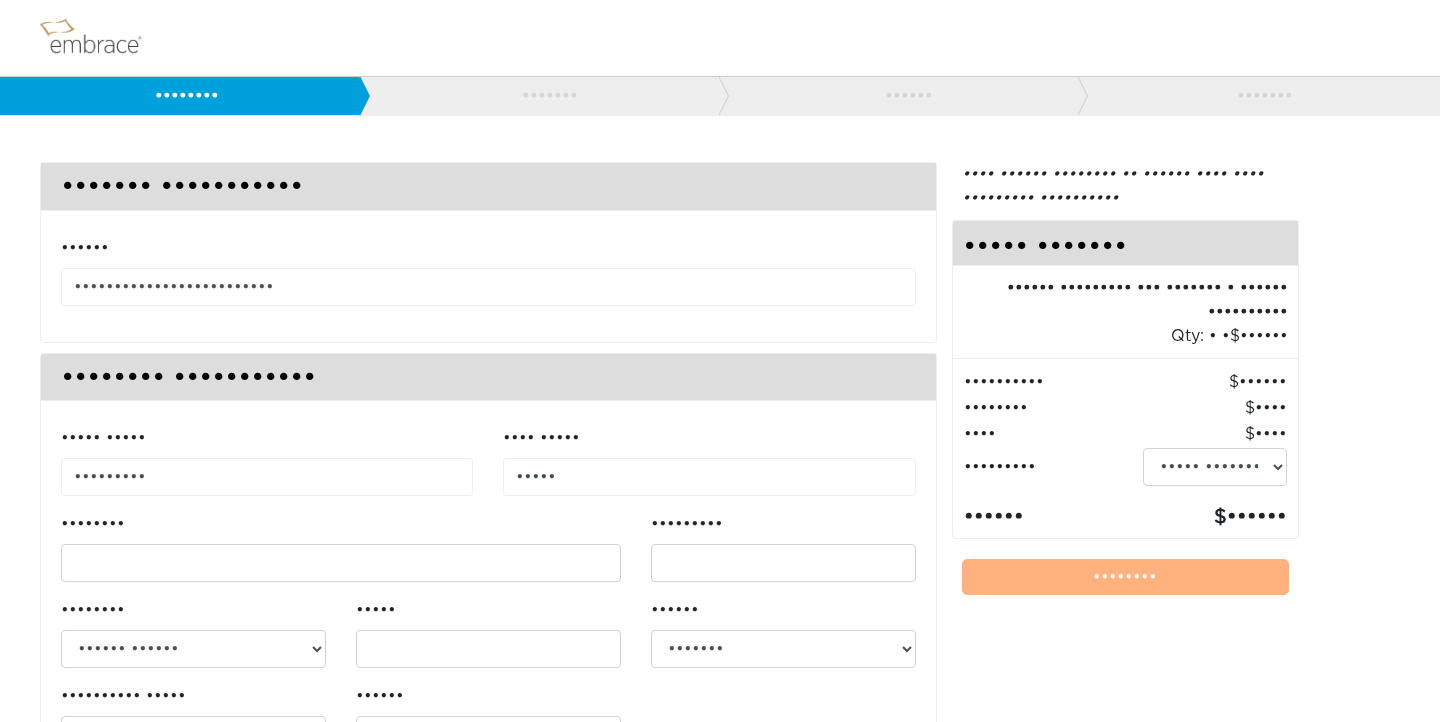 click on "••••••••" at bounding box center [341, 555] 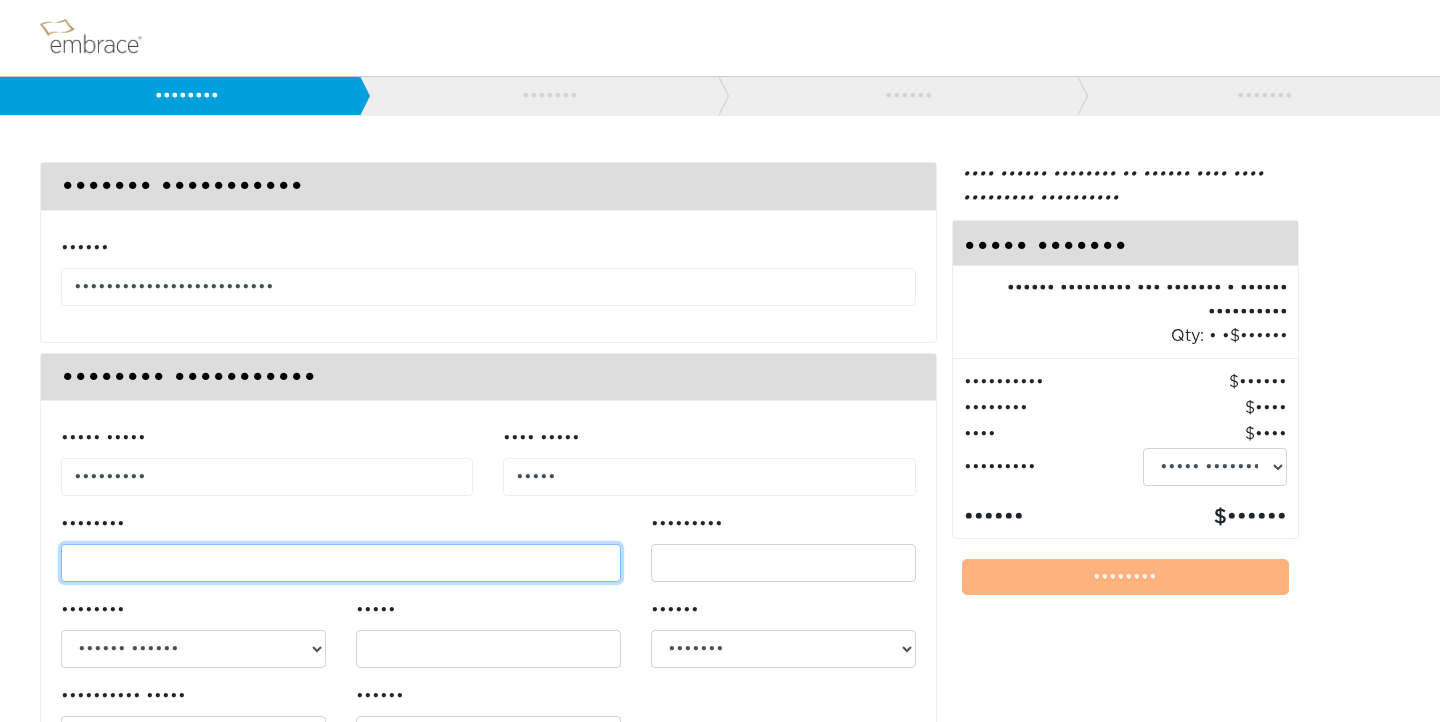click on "••••••••" at bounding box center (341, 563) 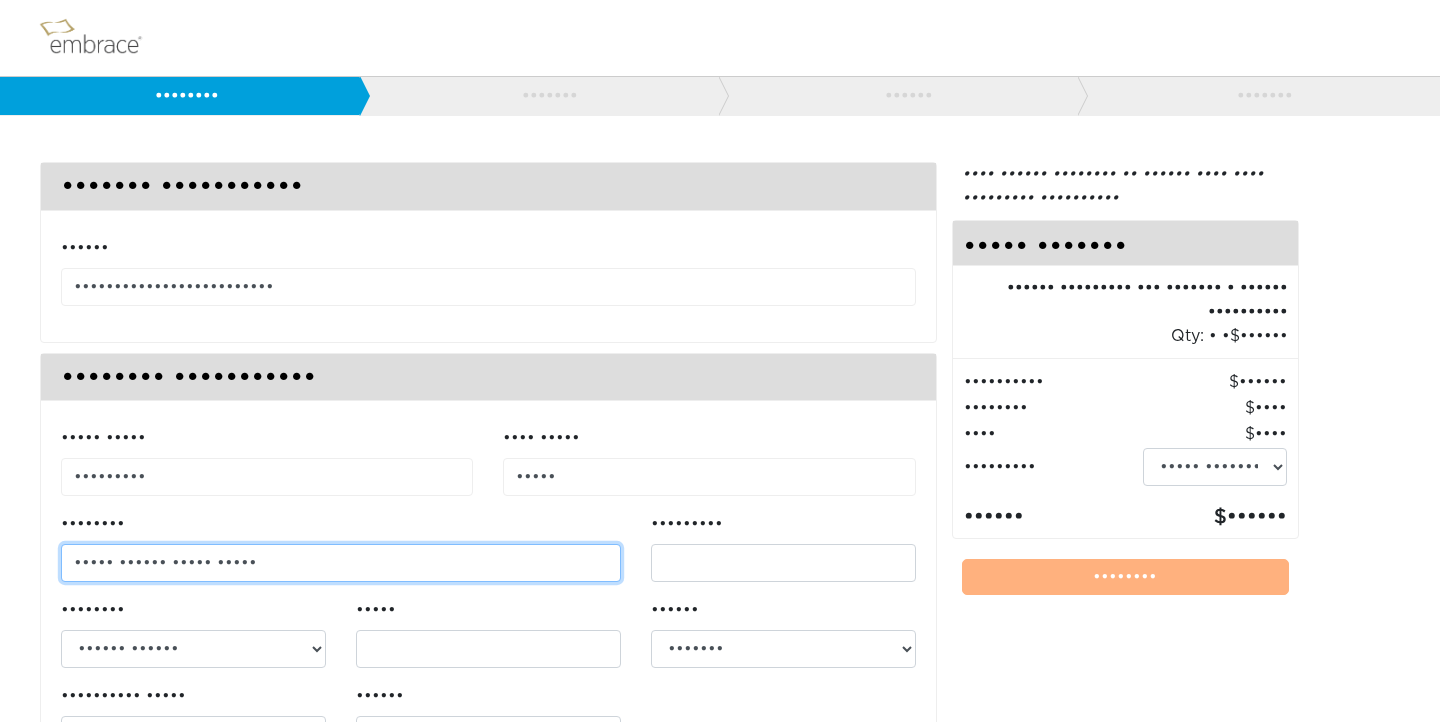 type on "••••• •••••• ••••• •••••" 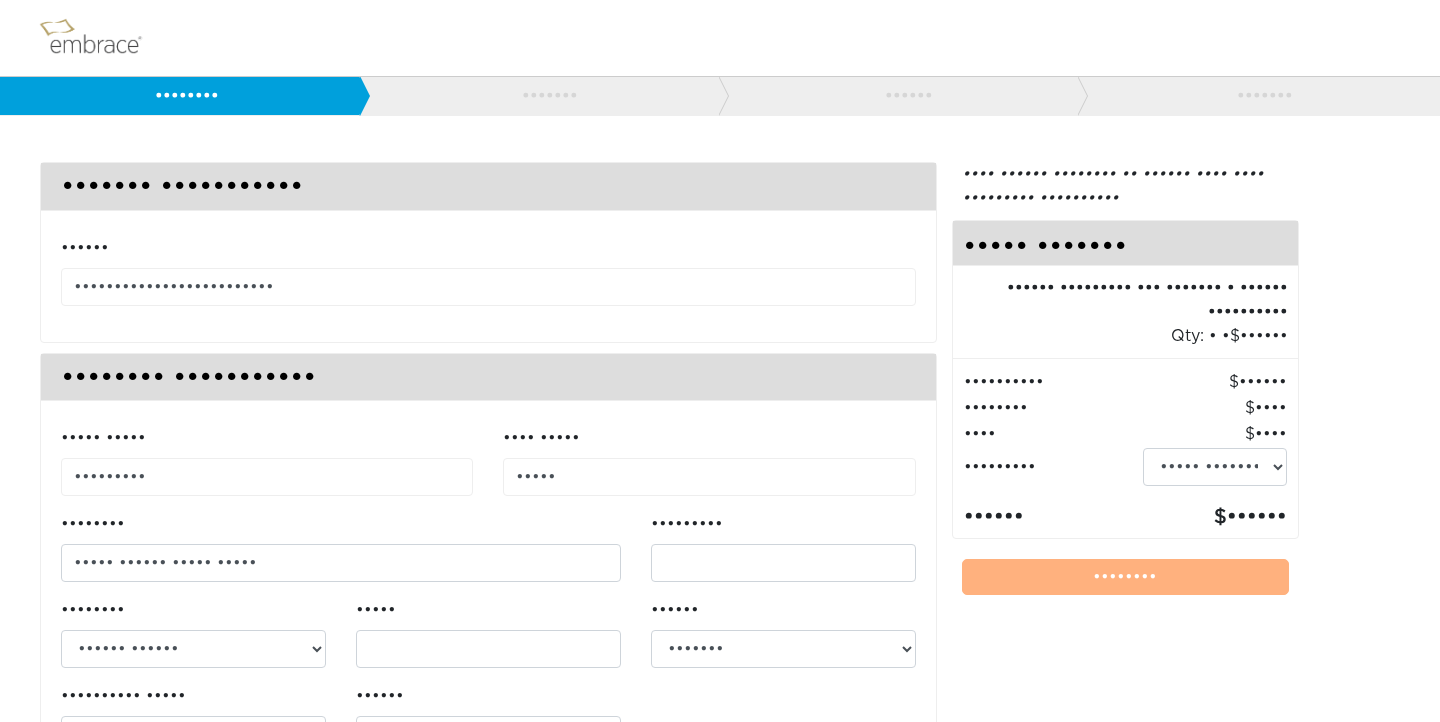 click on "•••••••••" at bounding box center (783, 547) 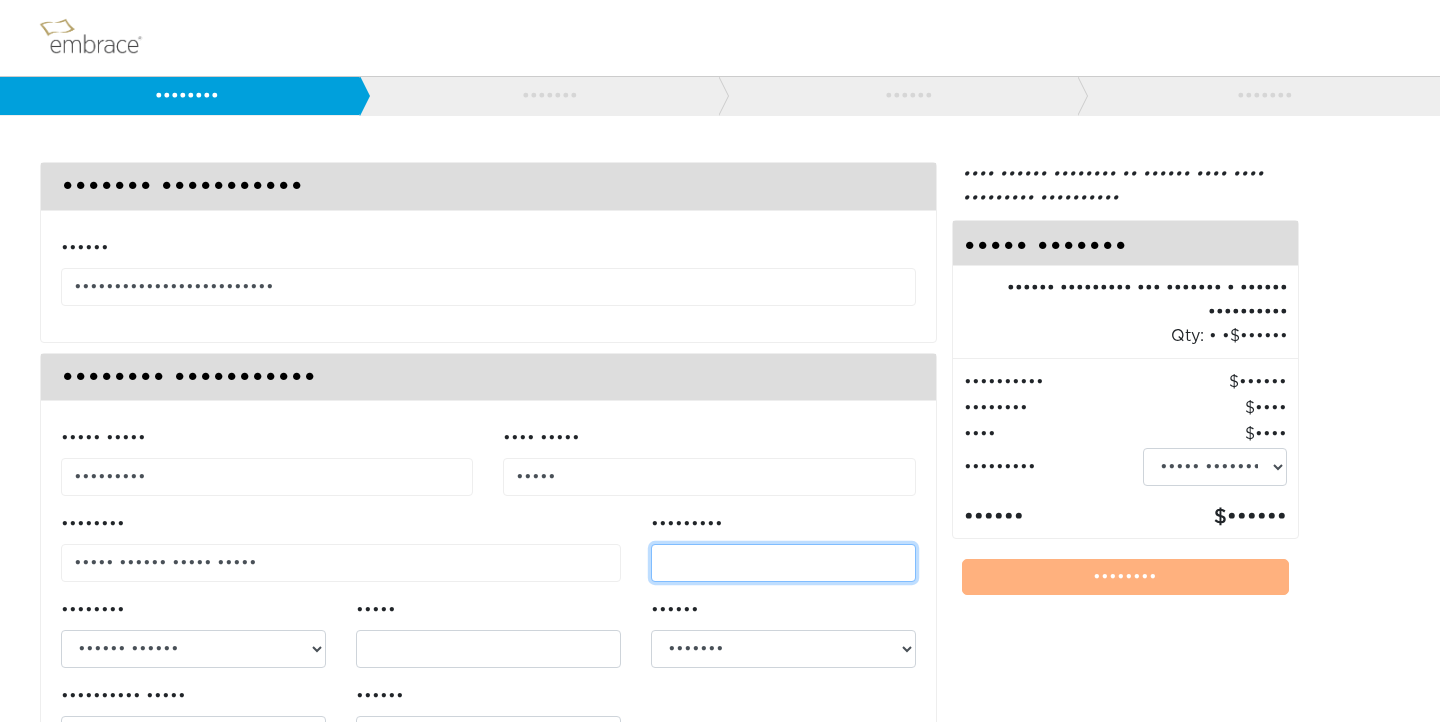 click on "•••••••••" at bounding box center [783, 563] 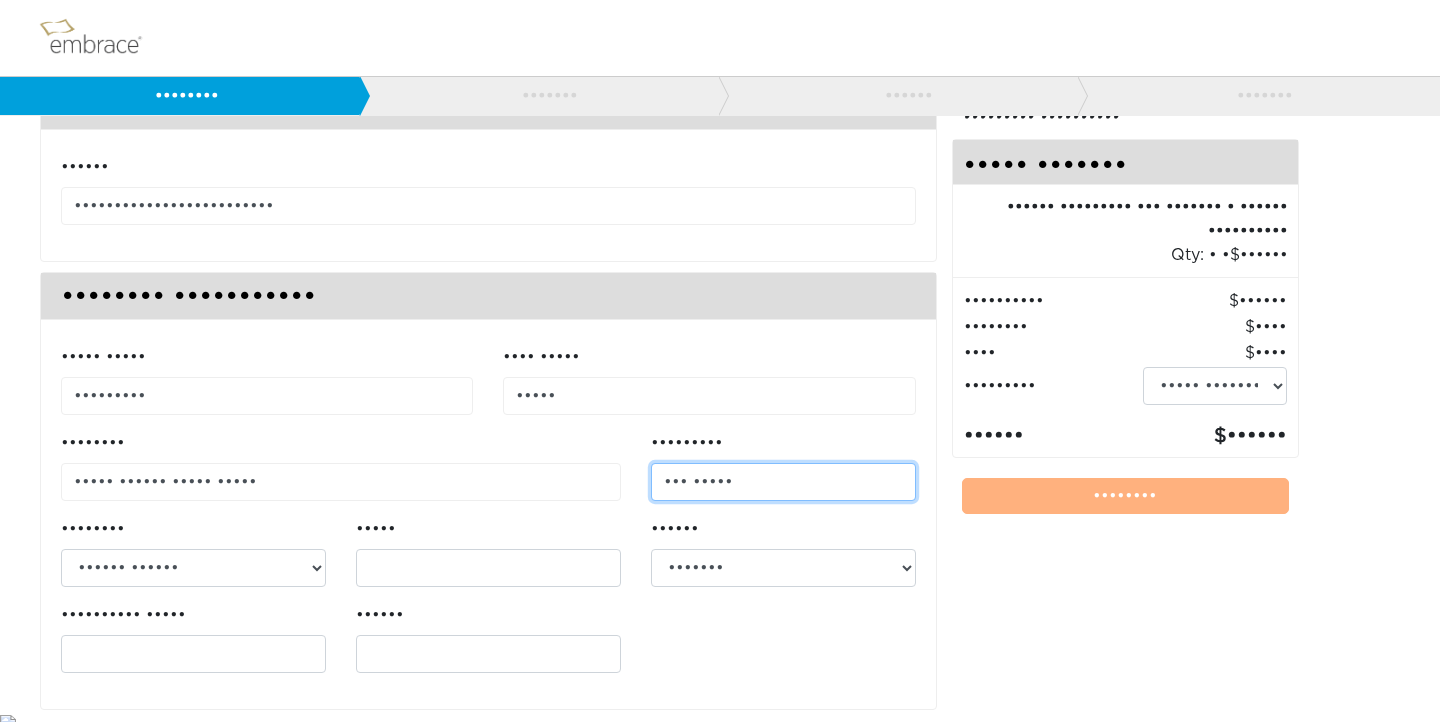 scroll, scrollTop: 93, scrollLeft: 0, axis: vertical 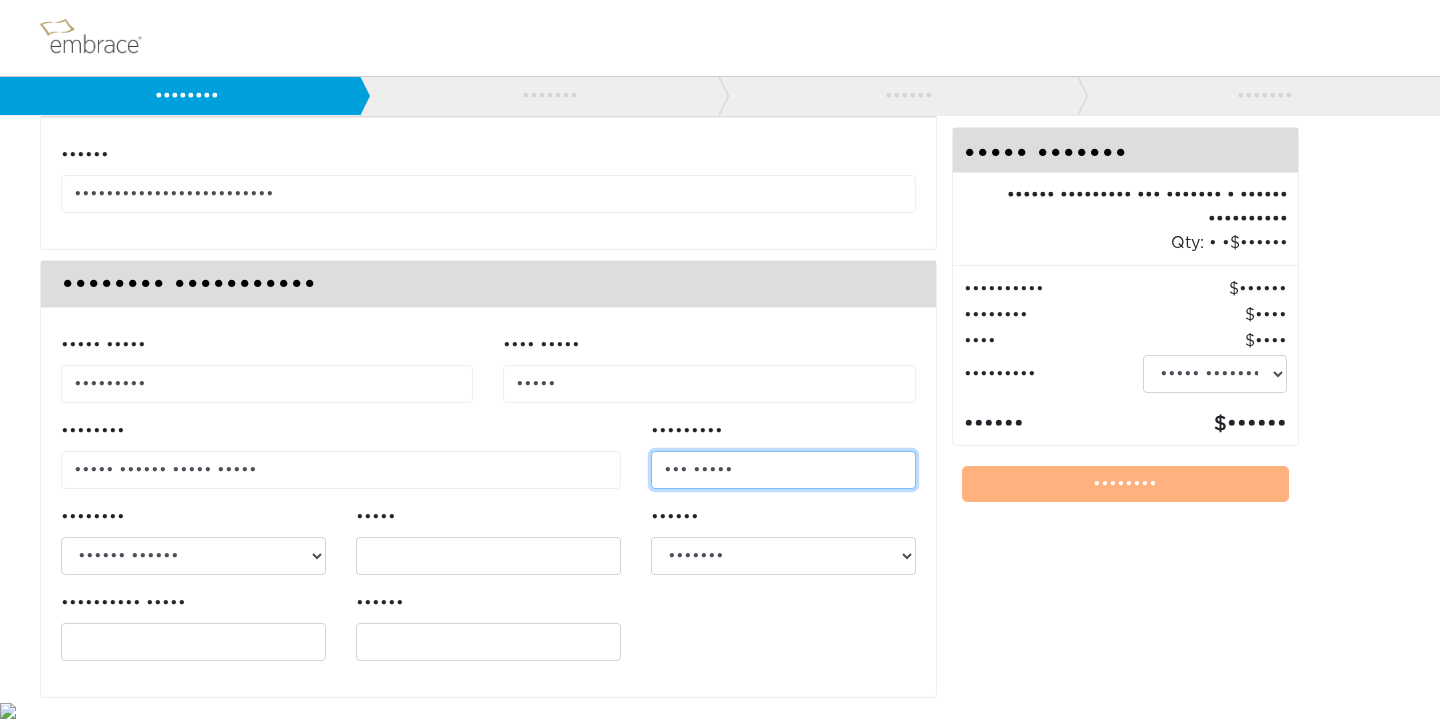 type on "••• •••••" 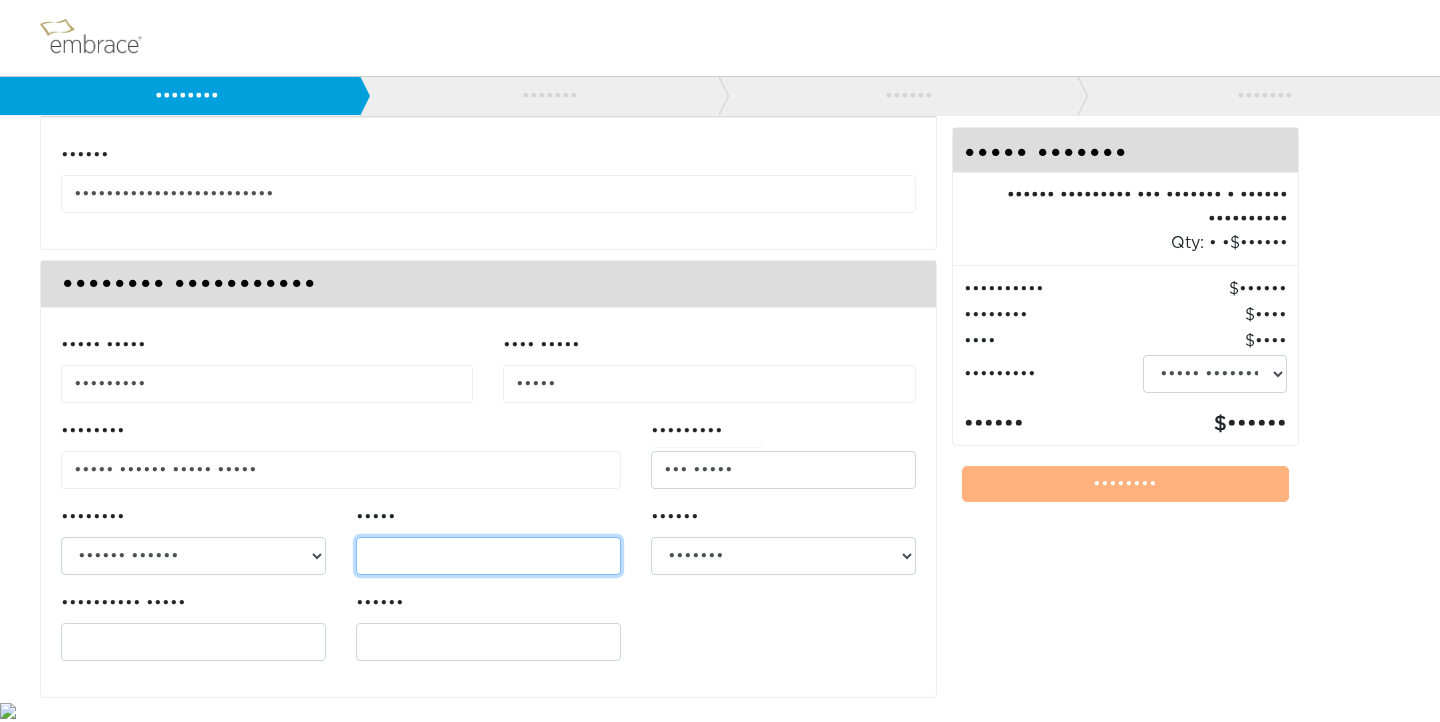 click on "•••••" at bounding box center [488, 556] 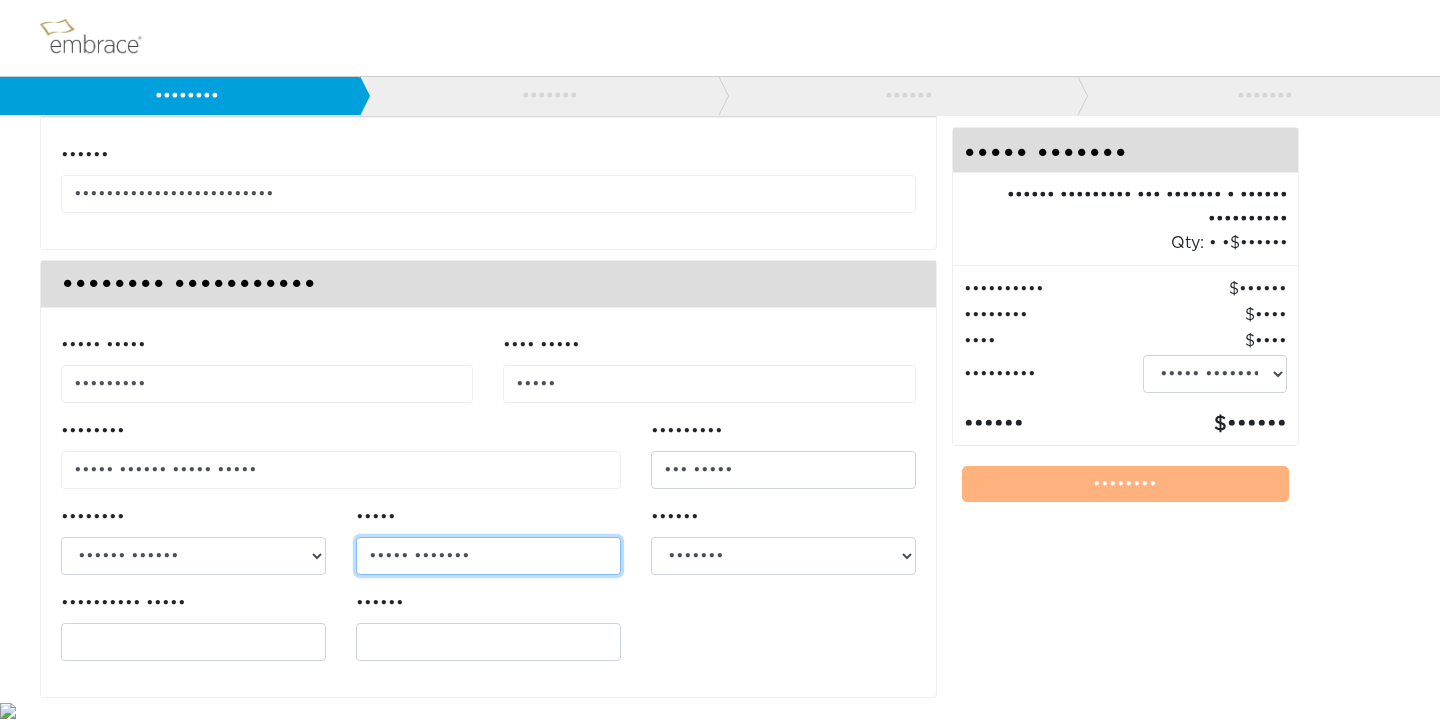 type on "••••• •••••••" 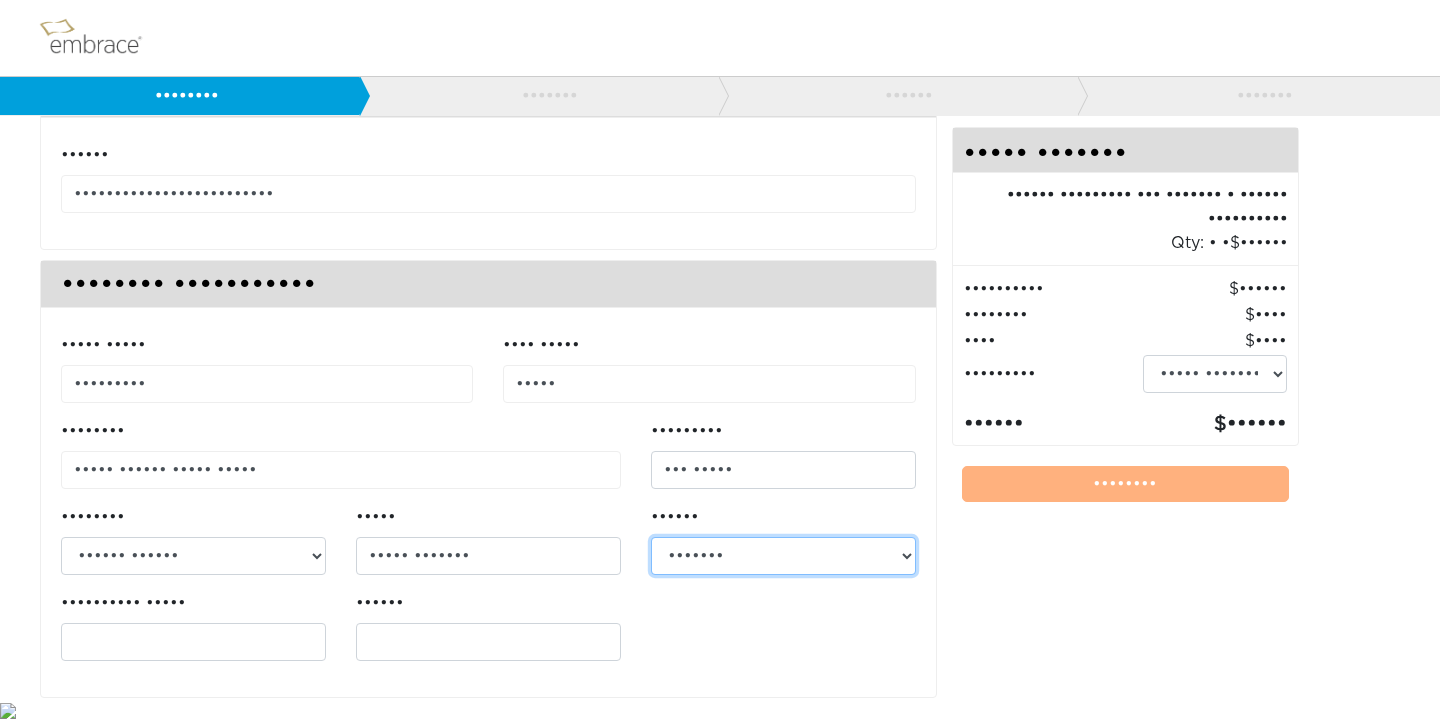 click on "•••••••  ••••••  •••••••  ••••••••  ••••••••••  ••••••••  •••••••••••  •••••••• •• ••••••••  ••••••••  •••••••  •••••••  ••••••  •••••  ••••••••  •••••••  ••••  ••••••  ••••••••  •••••••••  •••••  ••••••••  •••••••••••••  ••••••••  •••••••••  •••••••••••  ••••••••  •••••••  ••••••••  ••••••  ••• •••••••••  ••• ••••••  ••• ••••••  ••• ••••  ••••• ••••••••  ••••• ••••••  ••••  ••••••••  ••••••  ••••••••••••  ••••• ••••••  ••••• ••••••••  ••••• ••••••  •••••••••  •••••  ••••  •••••••  ••••••••  ••••••••••  •••• ••••••••  •••••••••  •••••••  •••••••• •••••  ••••  •••••••• ••••••• •••••••  •••••• ••••  •••••• •••••• ••••• •••••••• •••••••  •••••• •••••••" at bounding box center [783, 556] 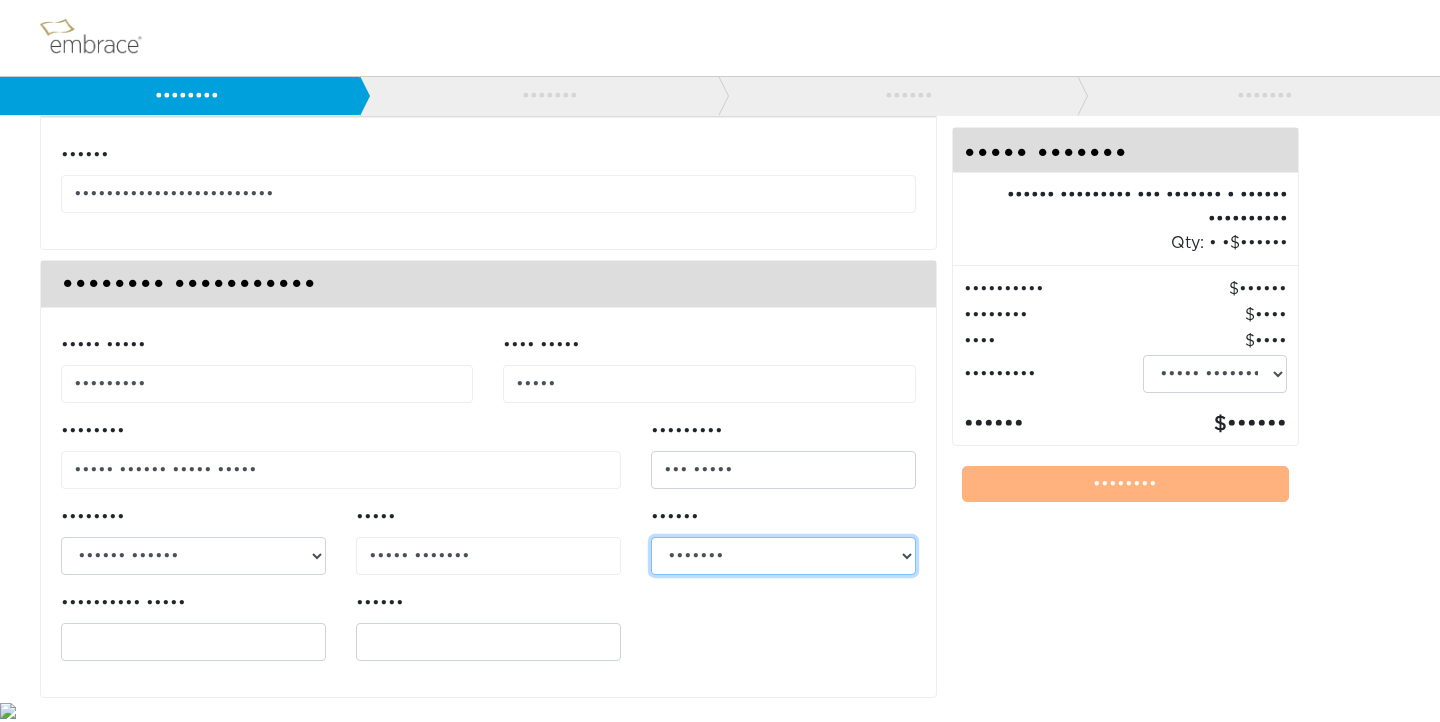 select on "••" 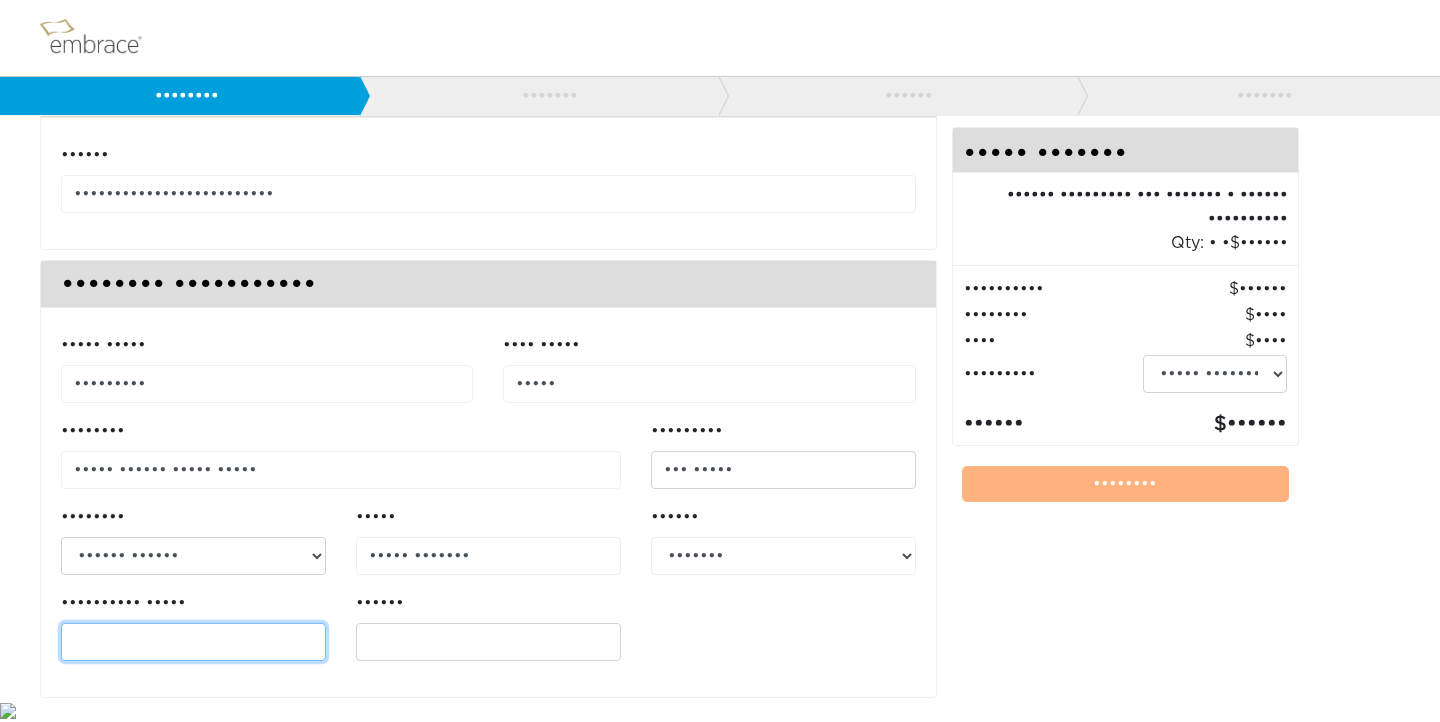 click on "•••••••••• •••••" at bounding box center [193, 642] 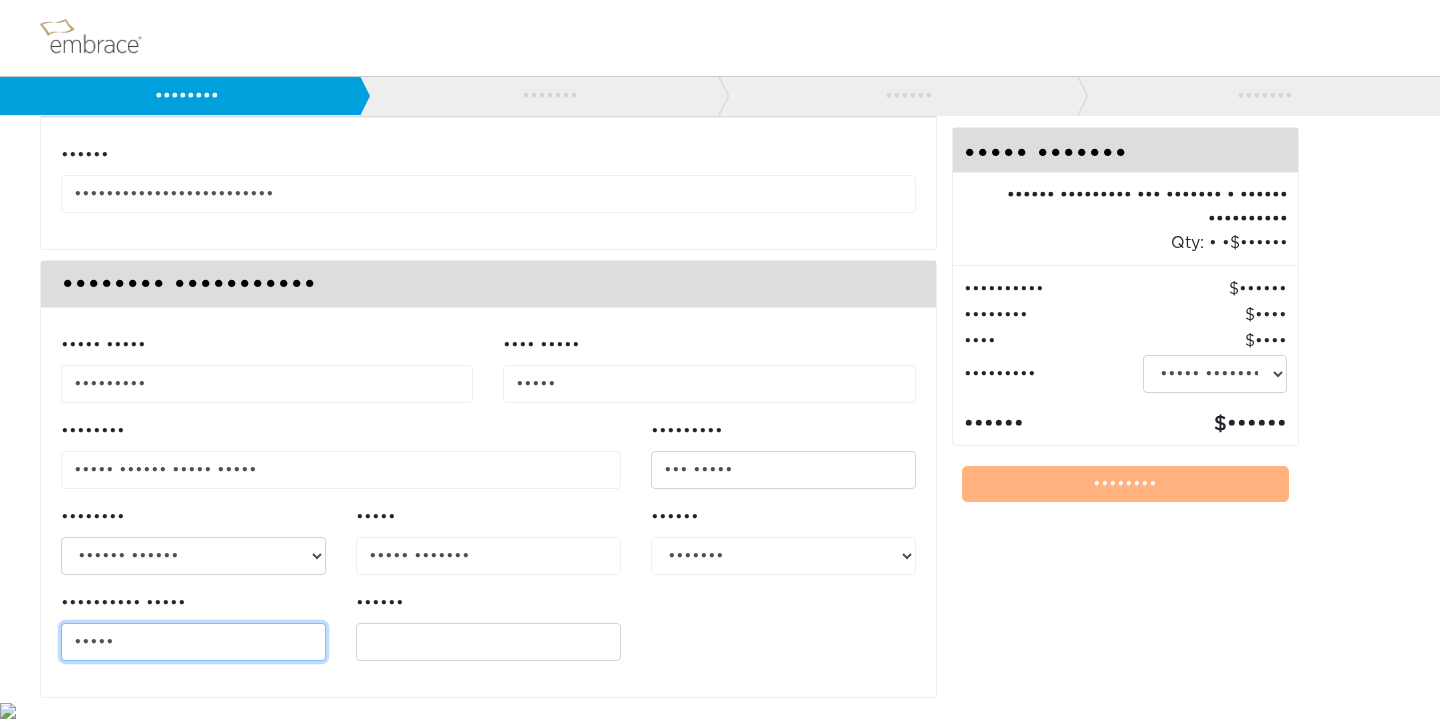 type on "•••••" 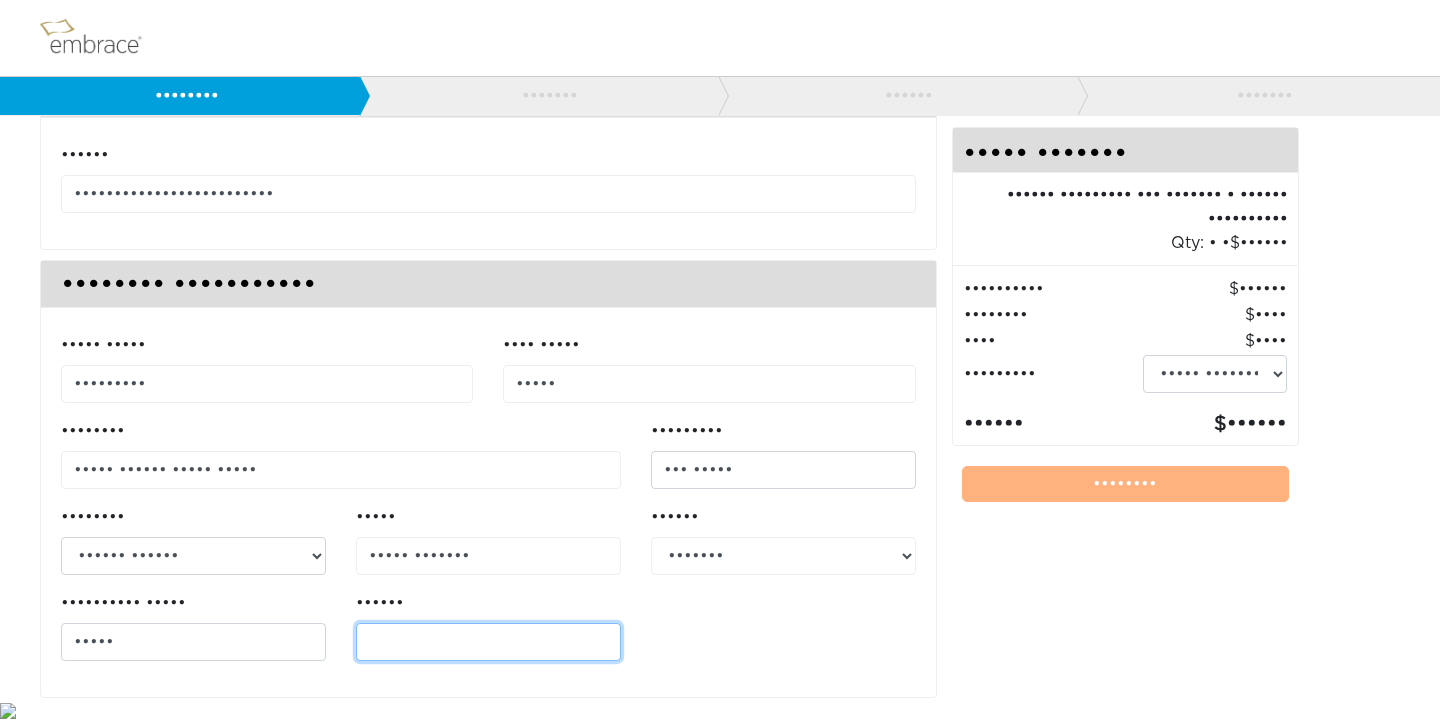 click on "••••••" at bounding box center (488, 642) 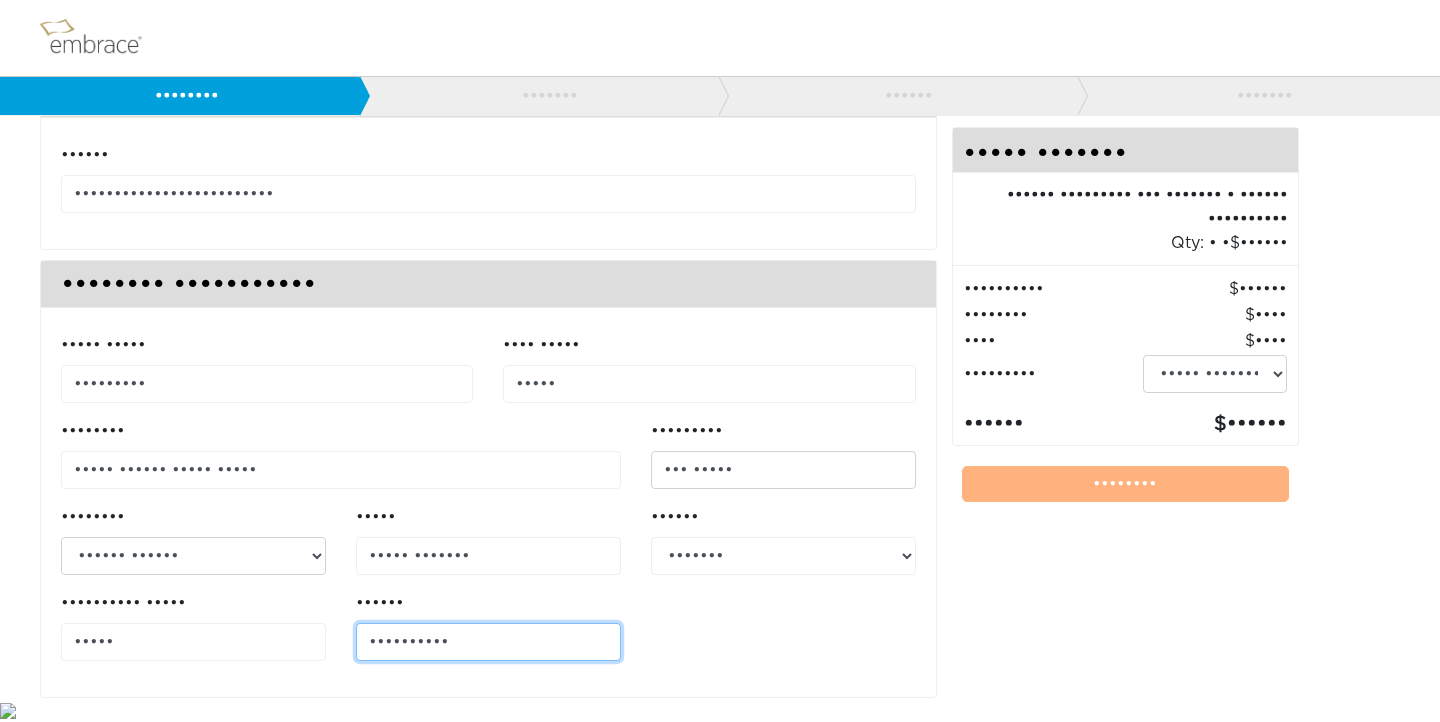 type on "••••••••••" 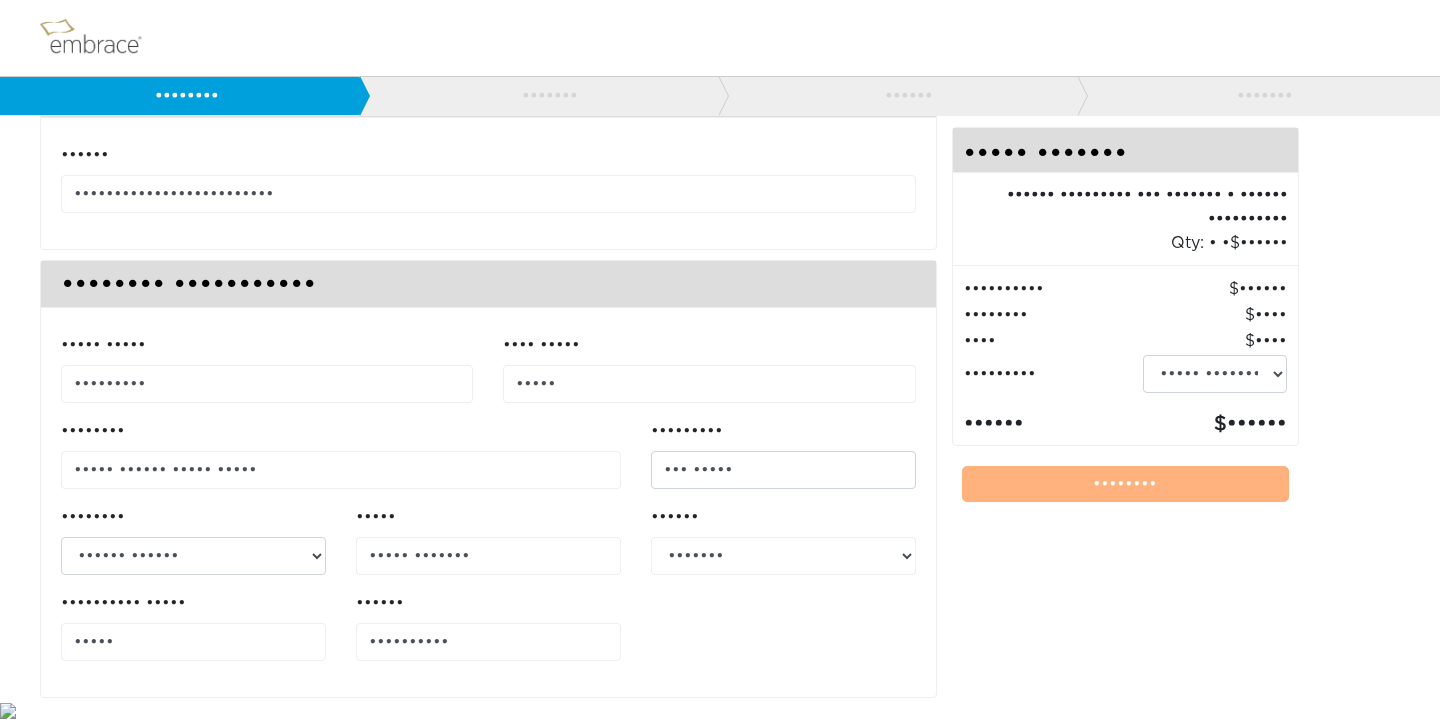 click on "••••• •••••
•••••••••
•••• •••••
•••••
••••••••
••••• •••••• ••••• •••••
•••••" at bounding box center (488, 186) 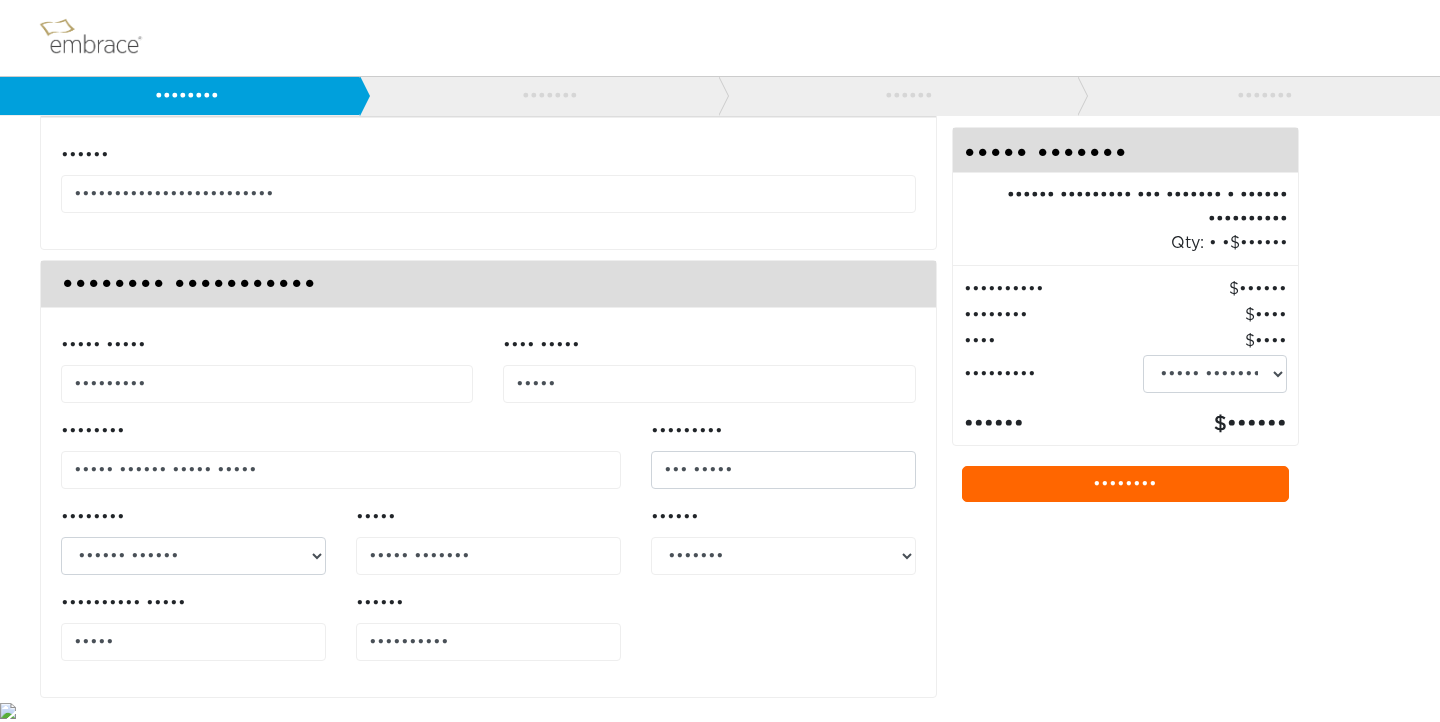 click on "••••••••" at bounding box center [1126, 484] 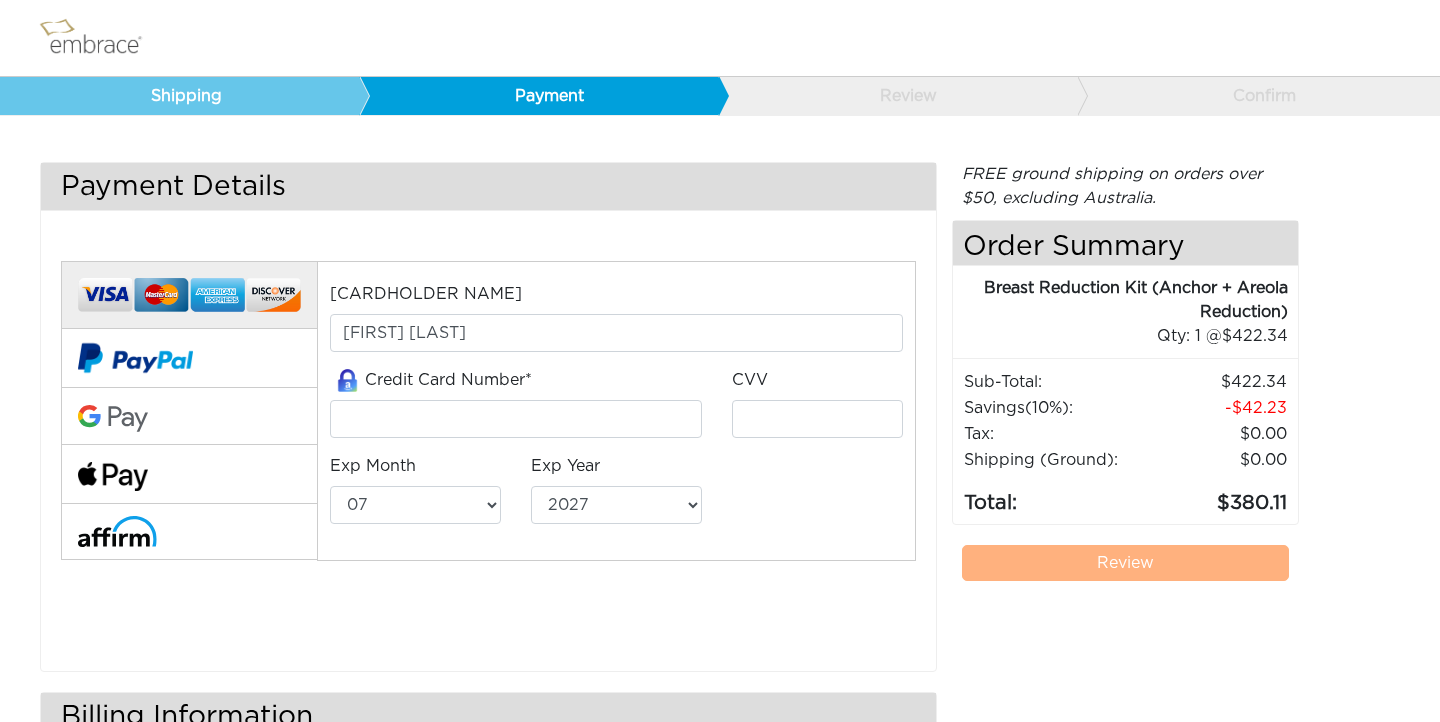 scroll, scrollTop: 0, scrollLeft: 0, axis: both 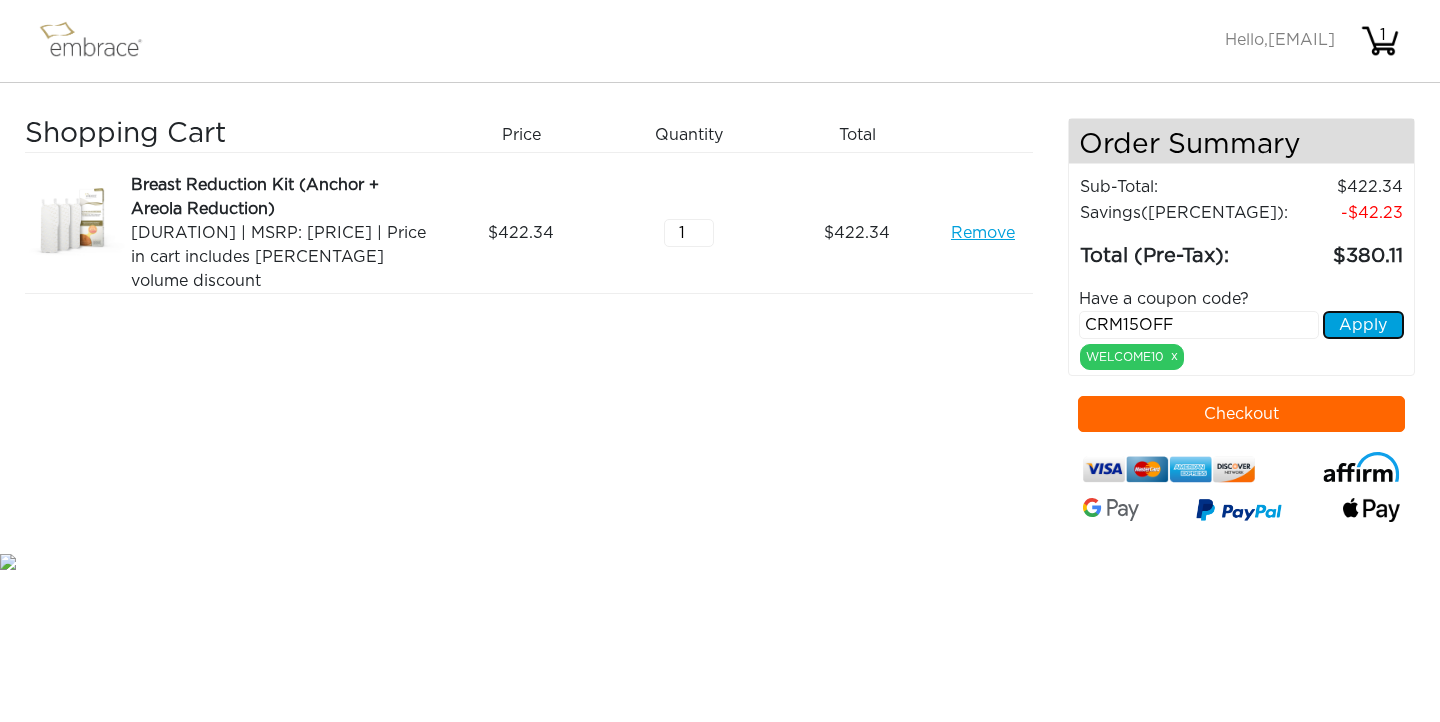 click on "Apply" at bounding box center (1363, 325) 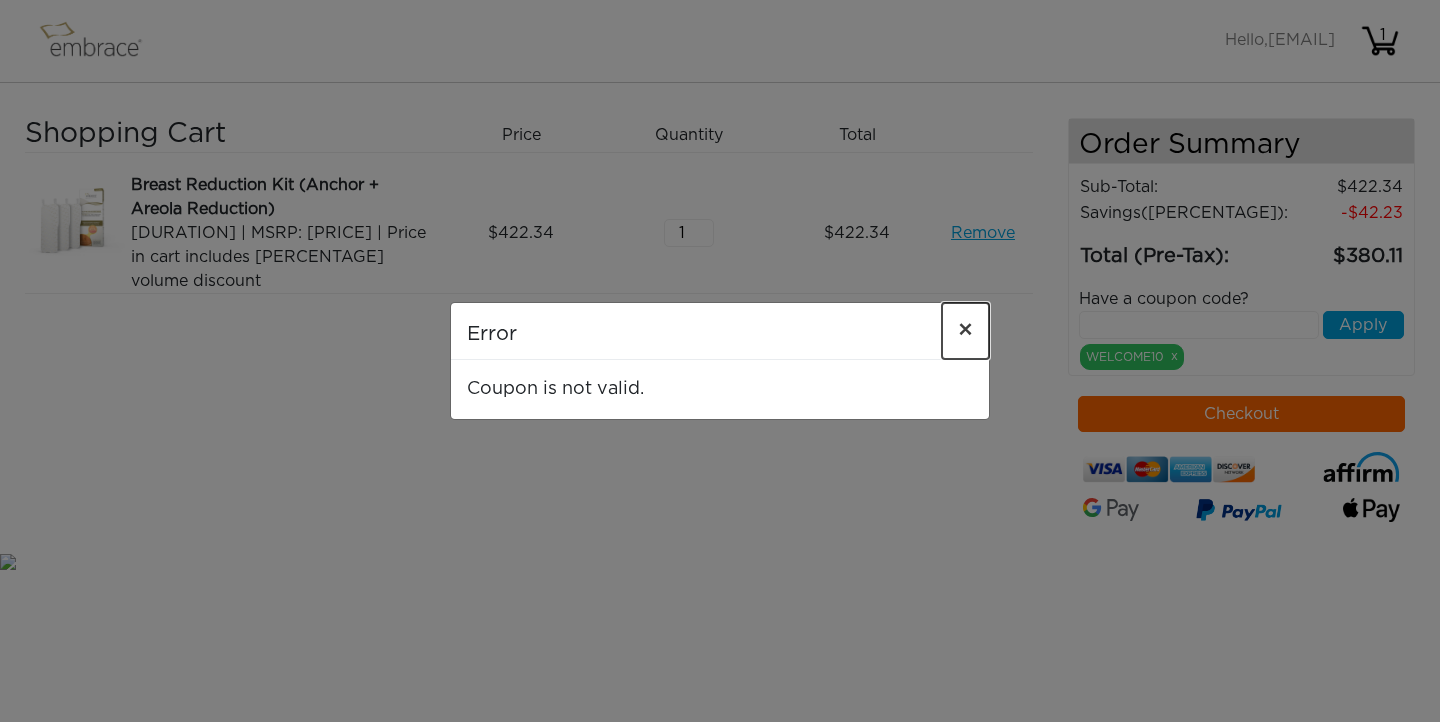 click on "×" at bounding box center [965, 331] 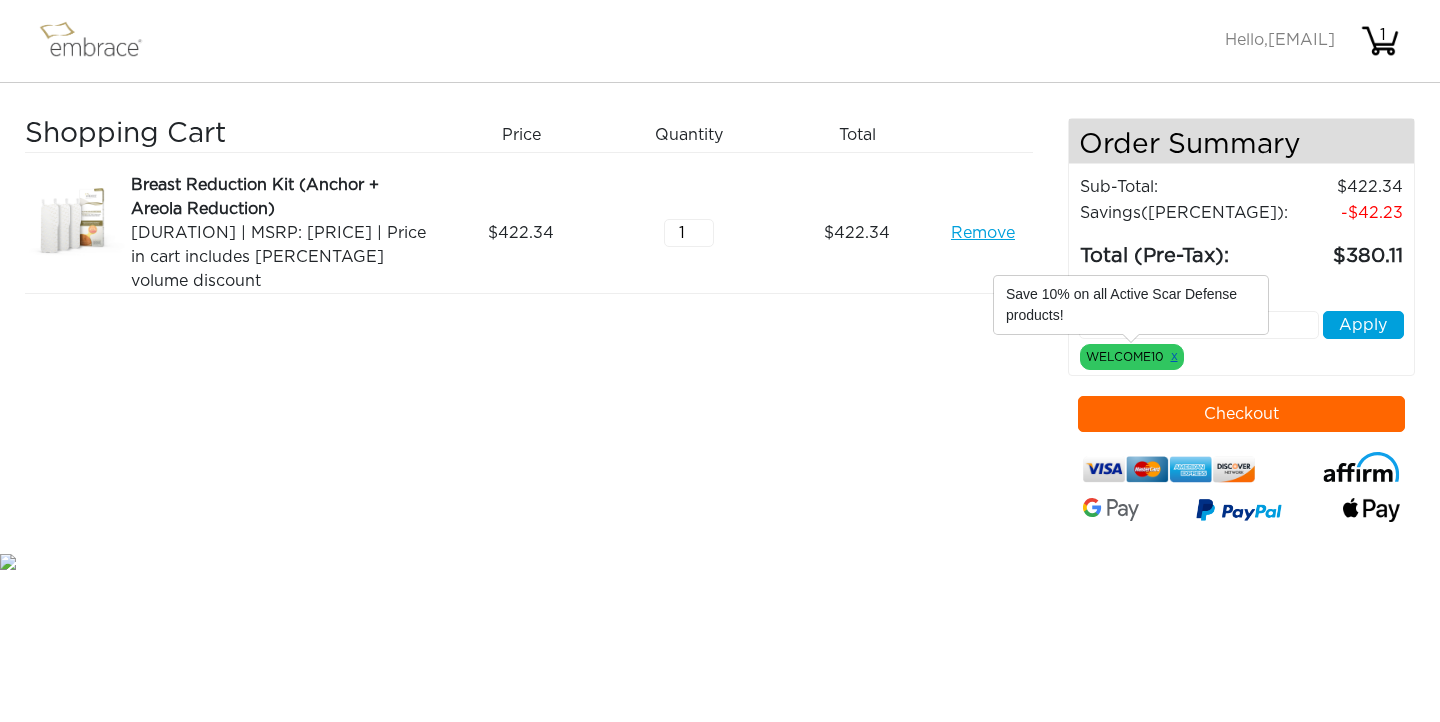 click on "x" at bounding box center (1174, 356) 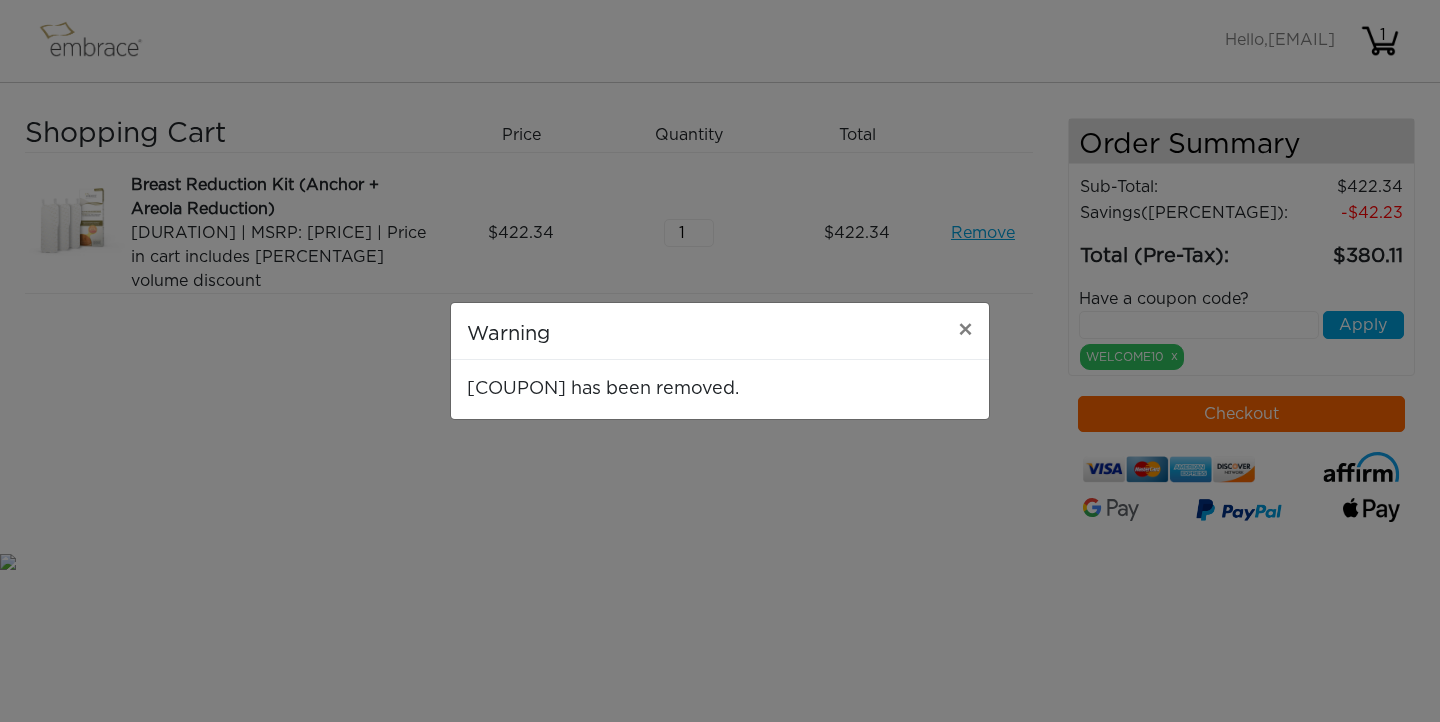 click on "Warning
×
Welcome10 has been removed." at bounding box center (720, 361) 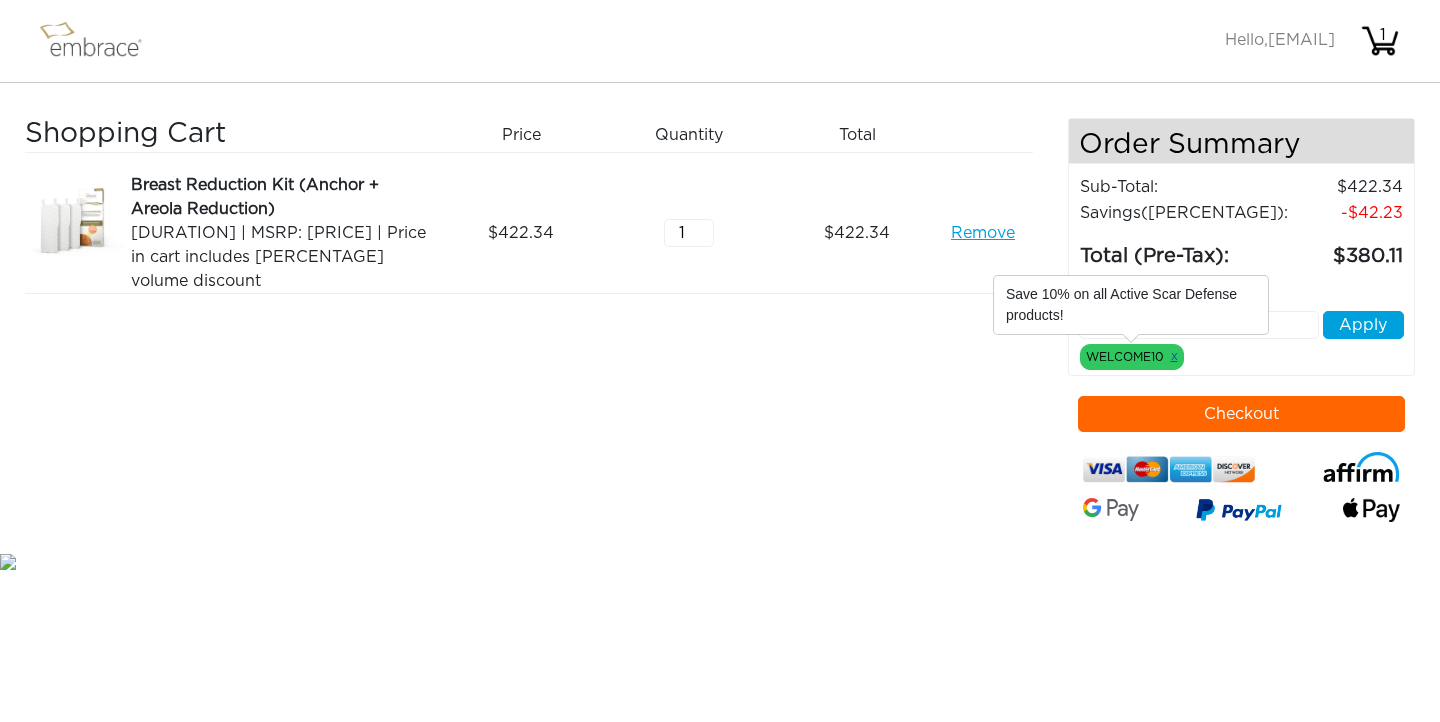 click on "x" at bounding box center [1174, 356] 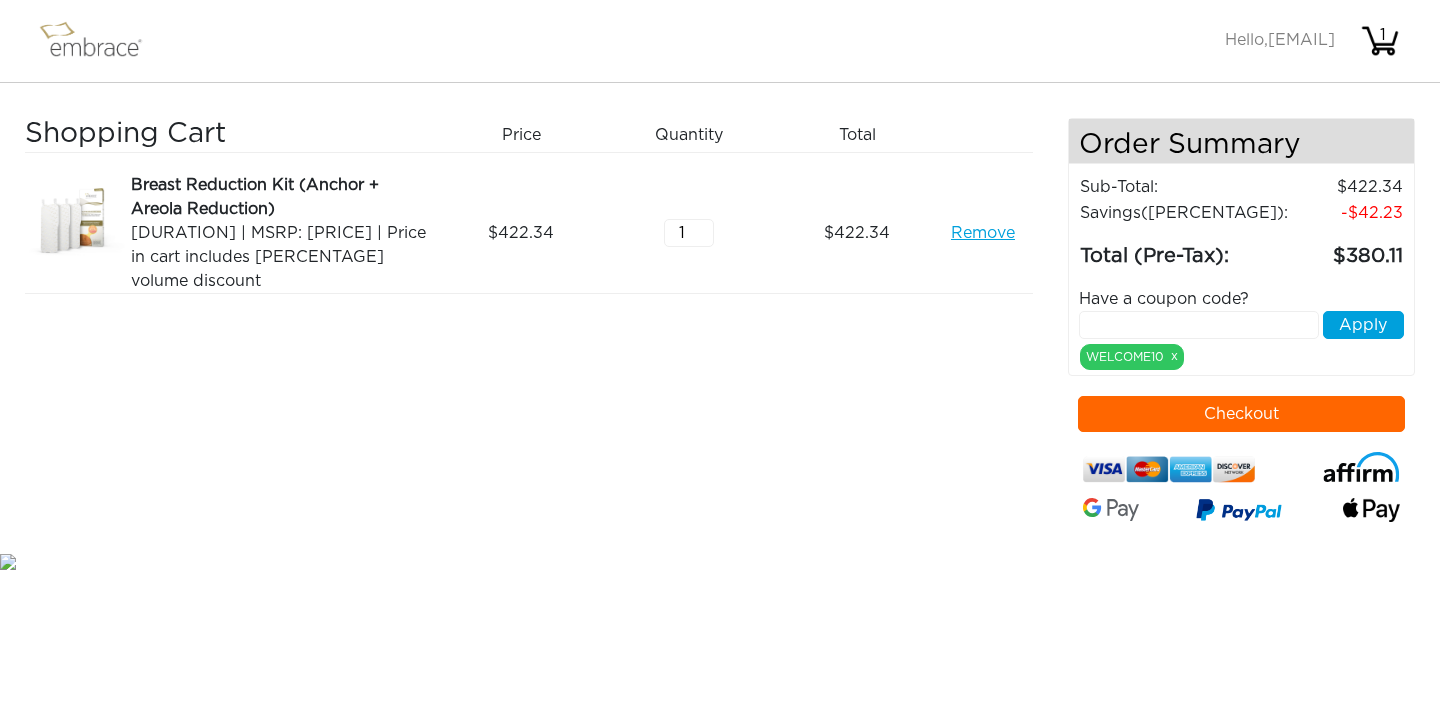 click at bounding box center (1199, 325) 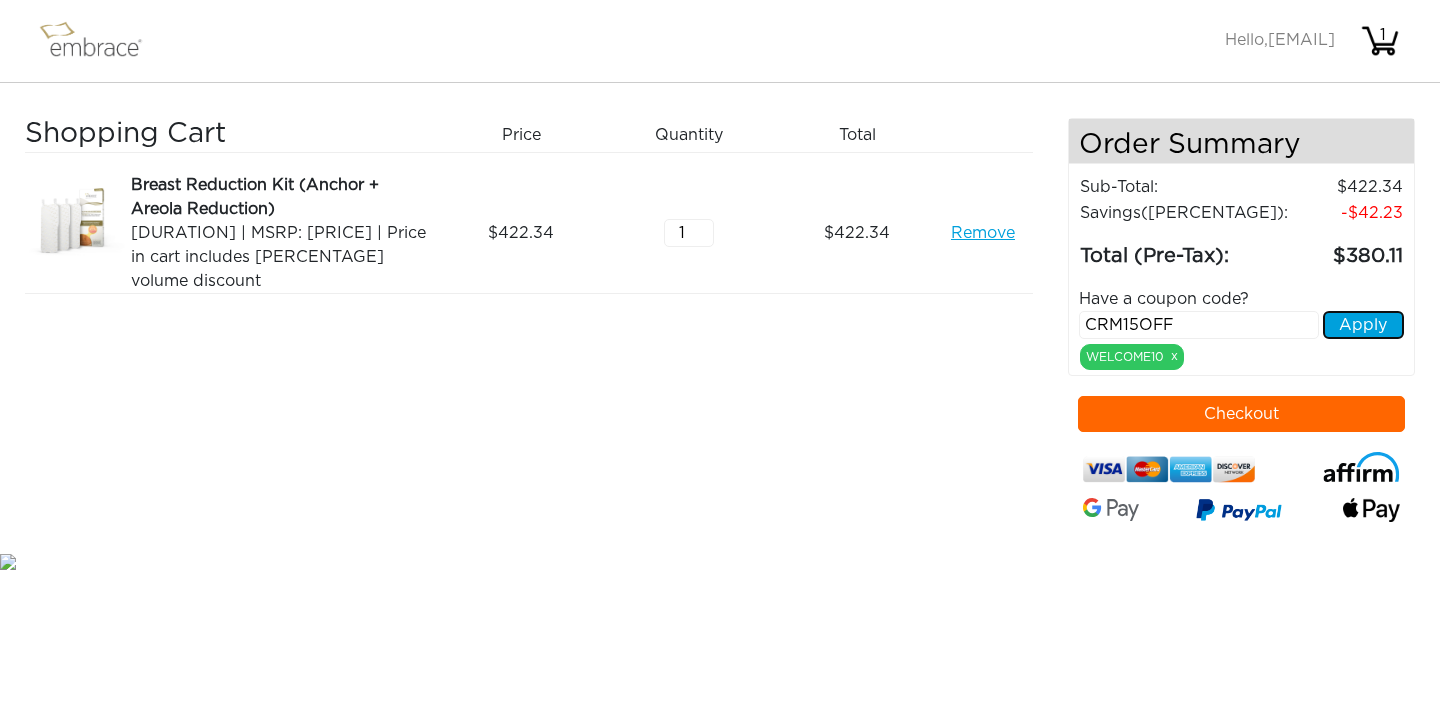 click on "Apply" at bounding box center (1363, 325) 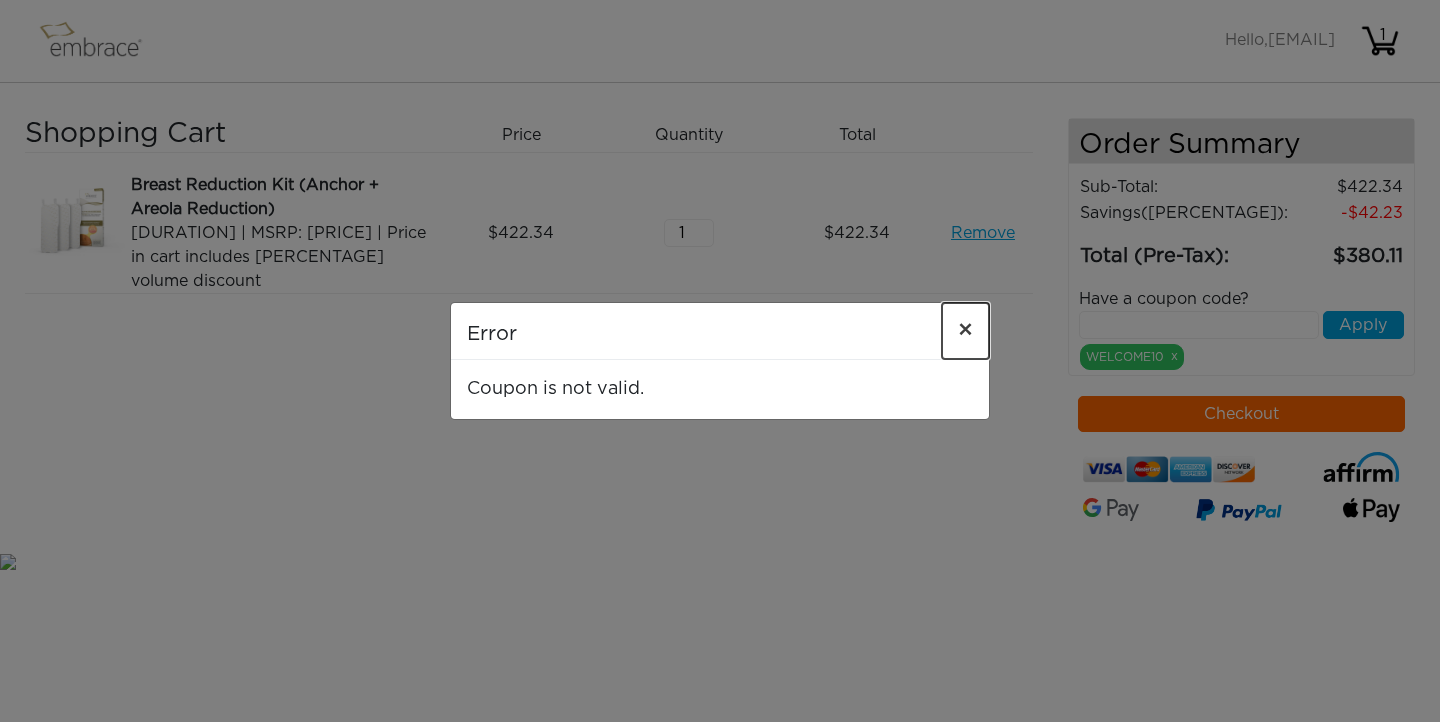 click on "×" at bounding box center [965, 331] 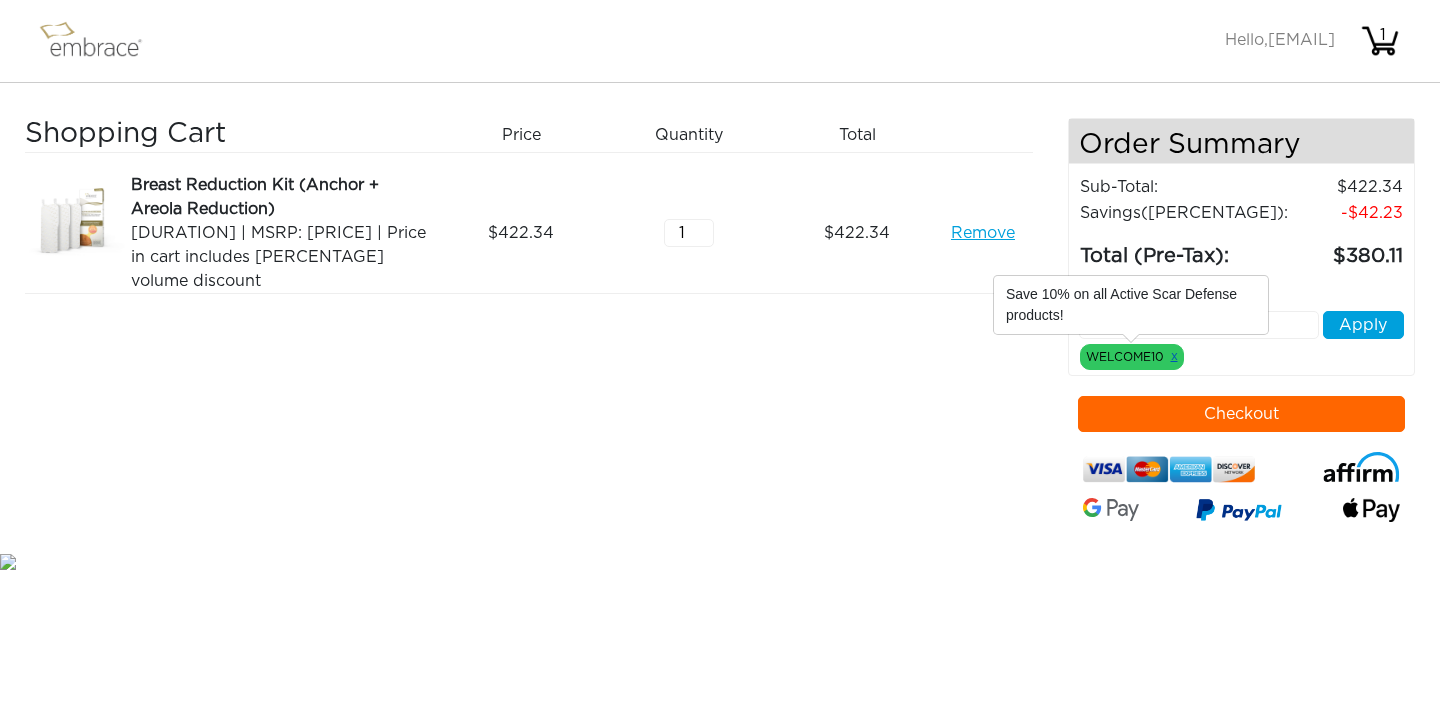 click on "x" at bounding box center [1174, 356] 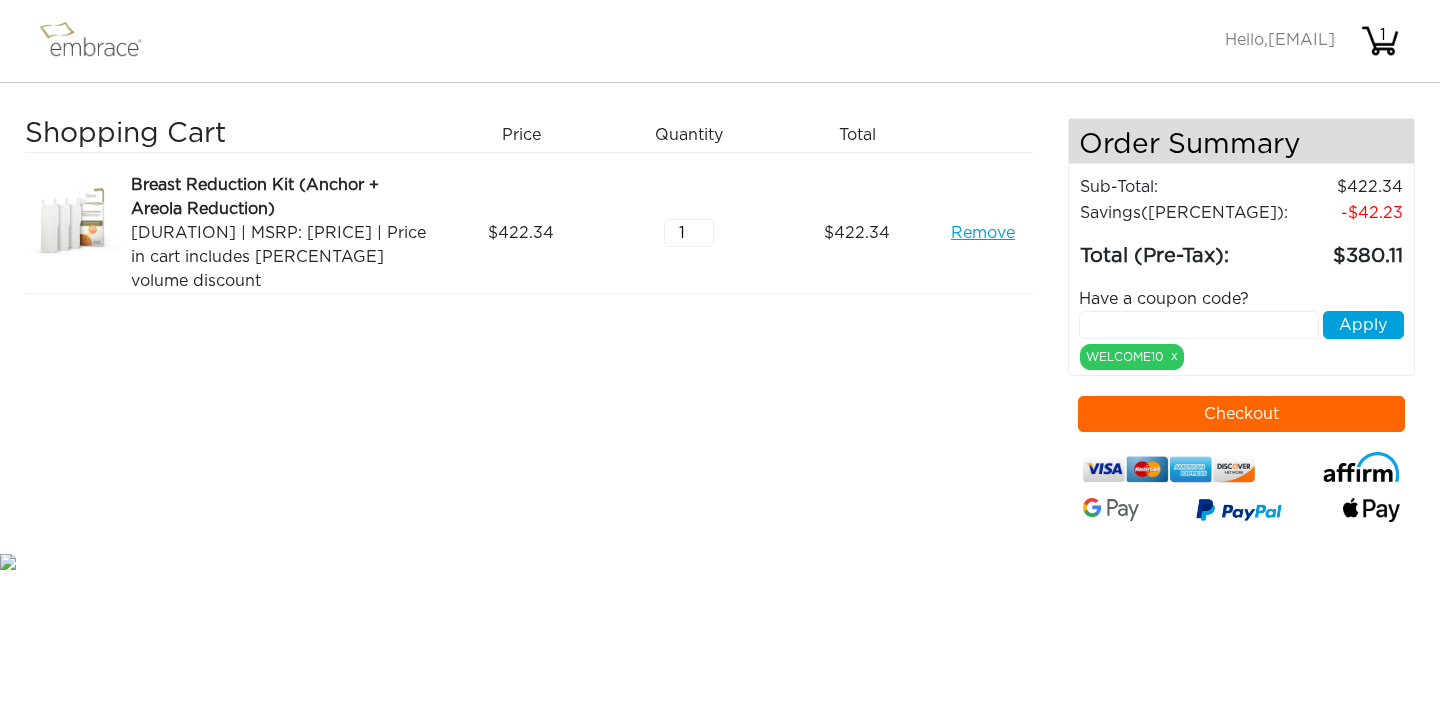 click at bounding box center [1199, 325] 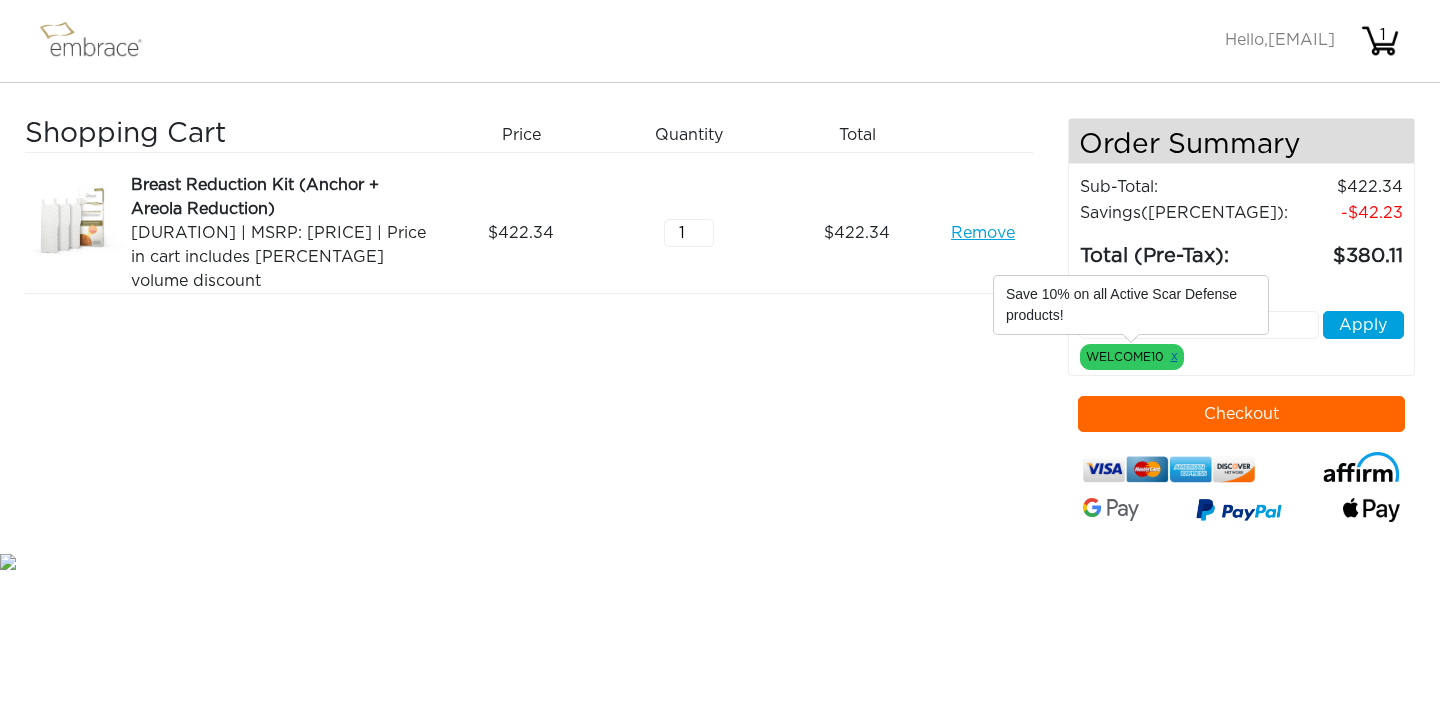 click on "x" at bounding box center (1174, 356) 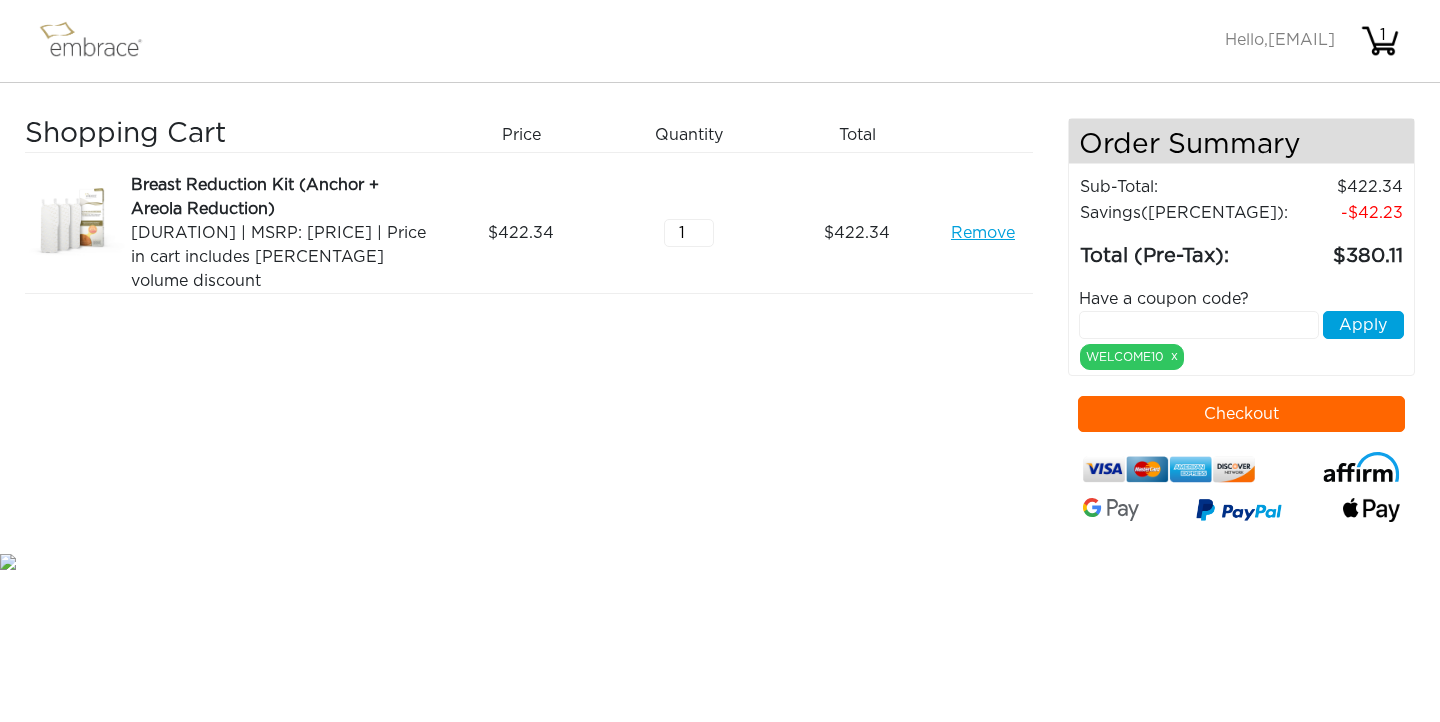 click on "WELCOME10  x" at bounding box center [1129, 354] 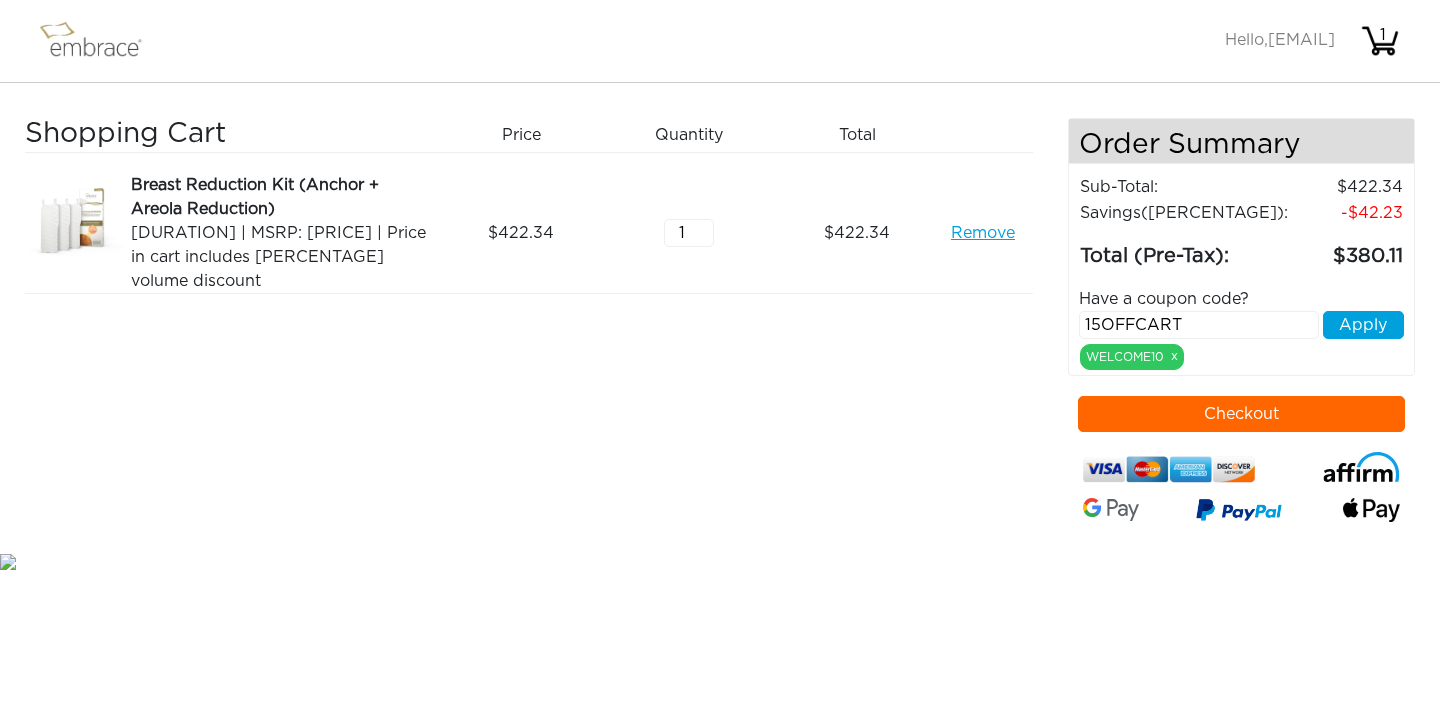 type on "15OFFCART" 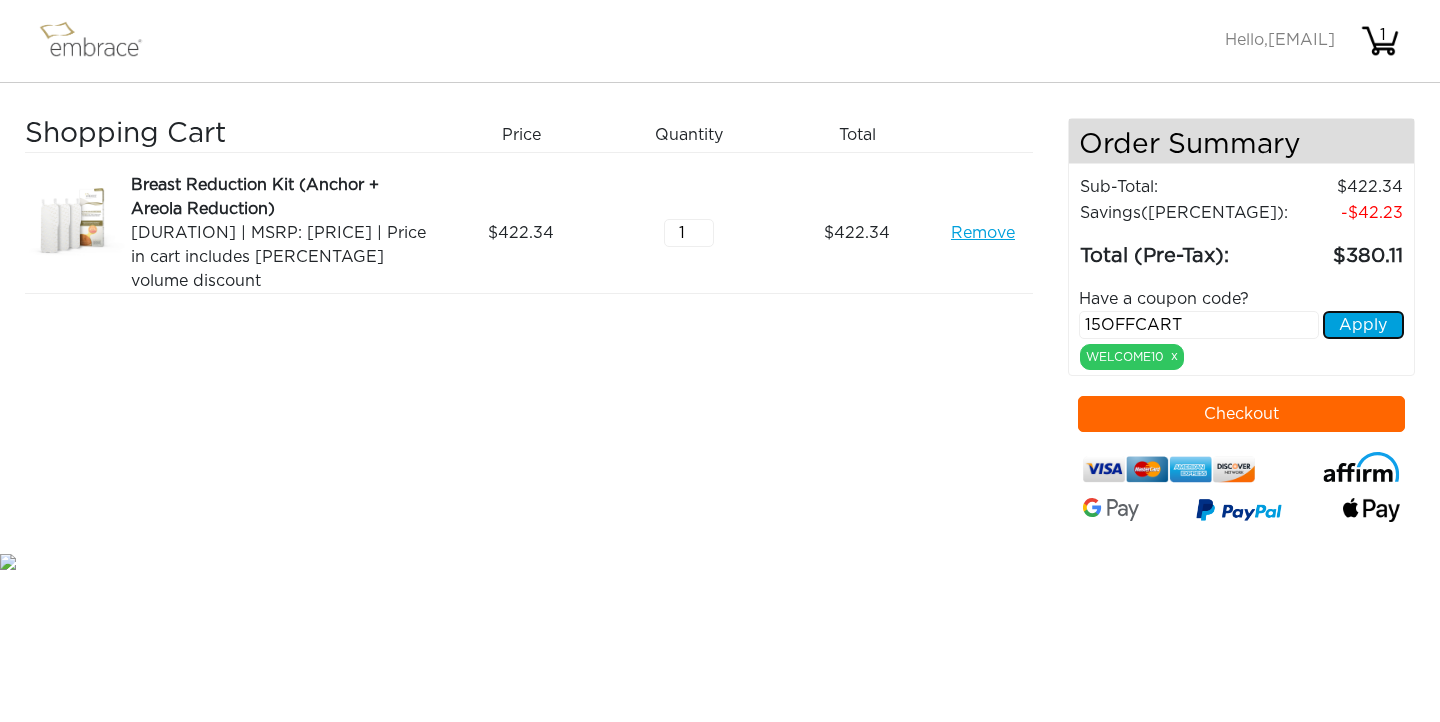 click on "Apply" at bounding box center [1363, 325] 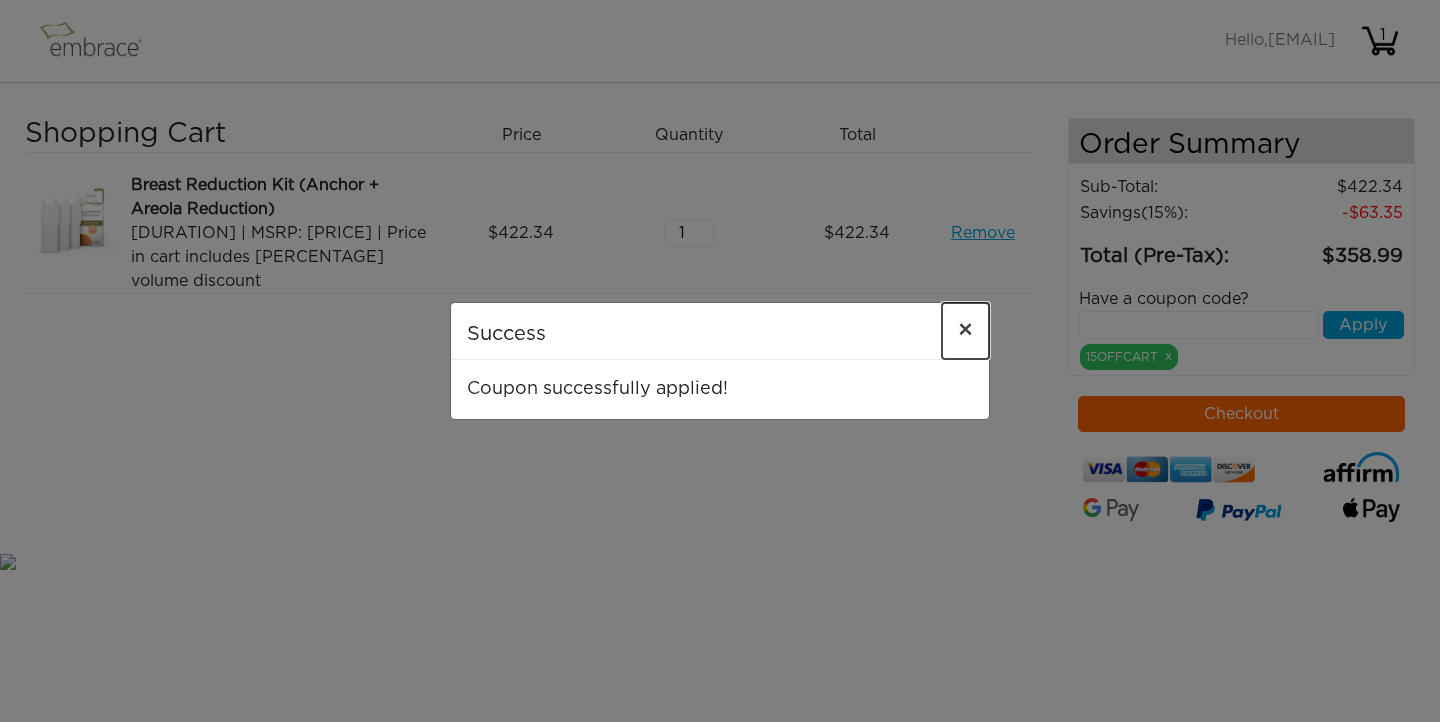 click on "×" at bounding box center (965, 331) 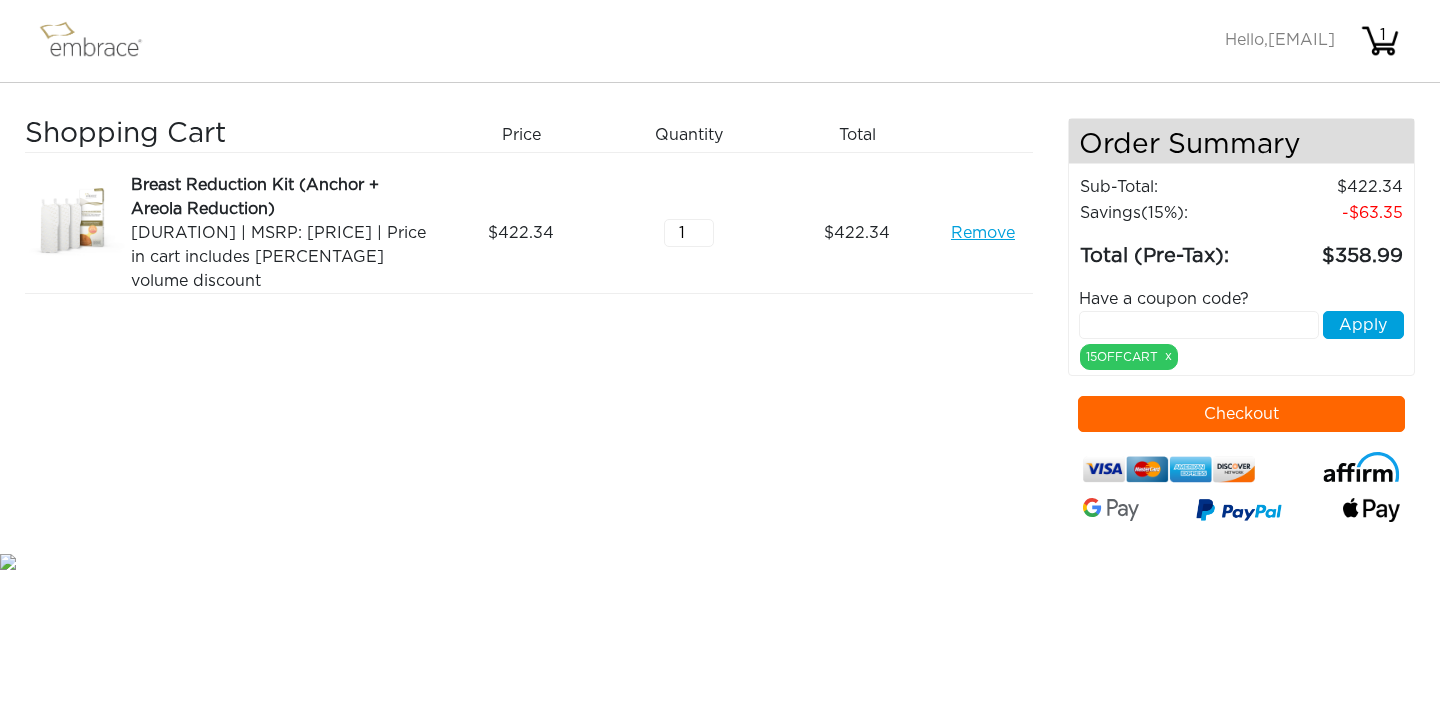 click on "Checkout" at bounding box center (1242, 414) 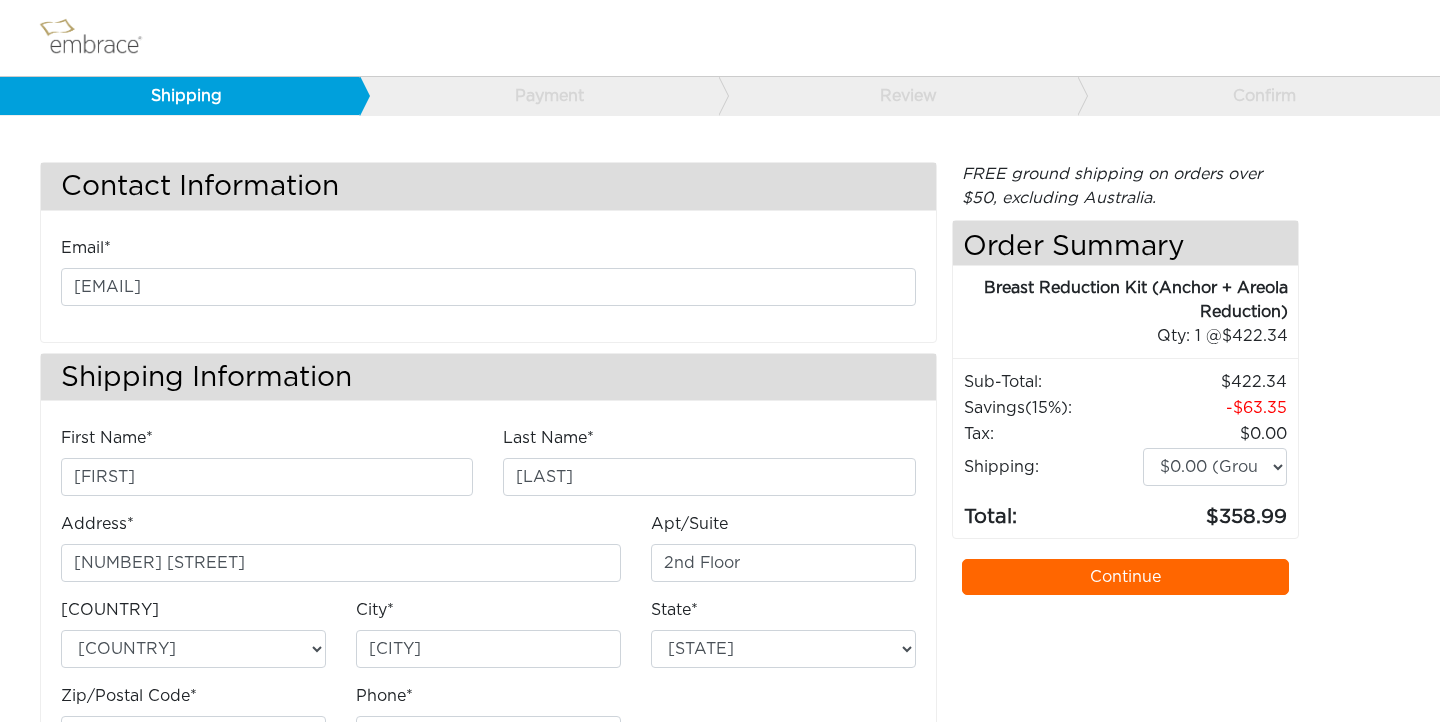 scroll, scrollTop: 0, scrollLeft: 0, axis: both 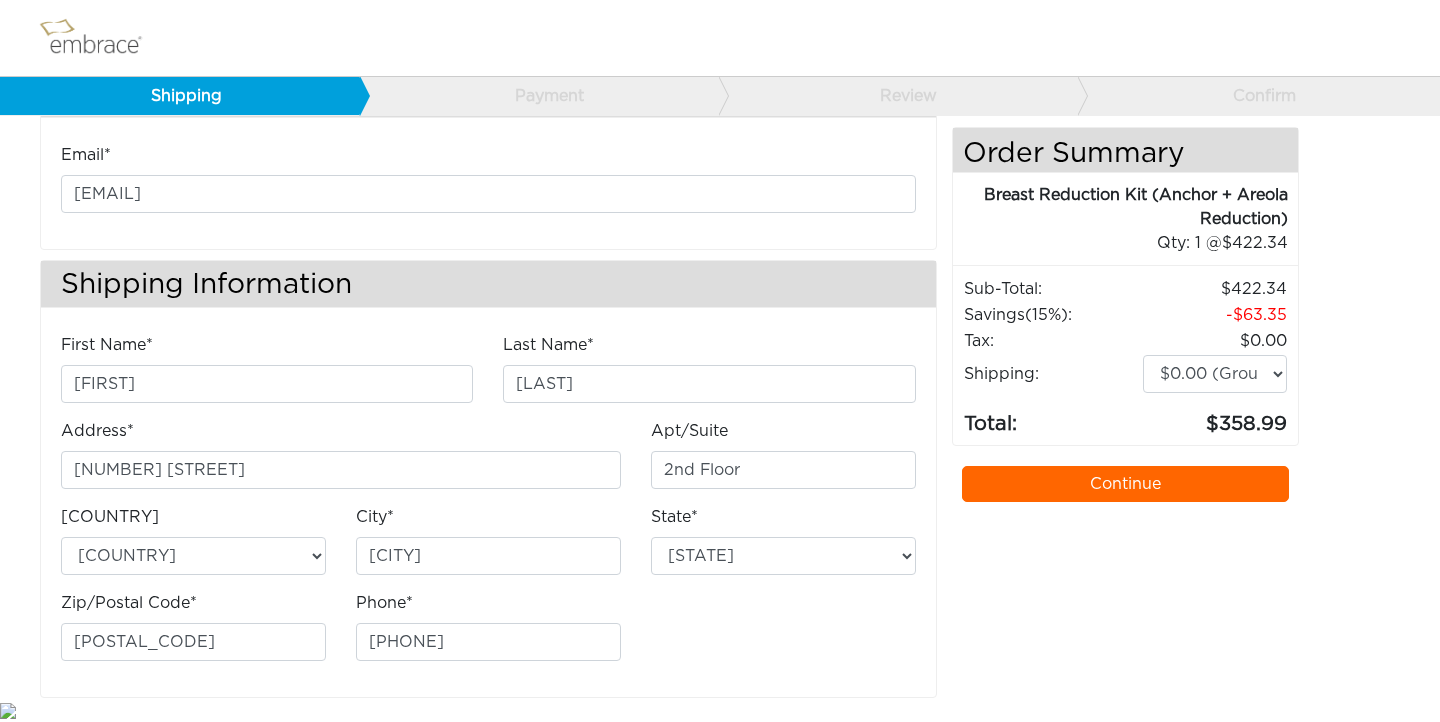 click on "Continue" at bounding box center [1126, 484] 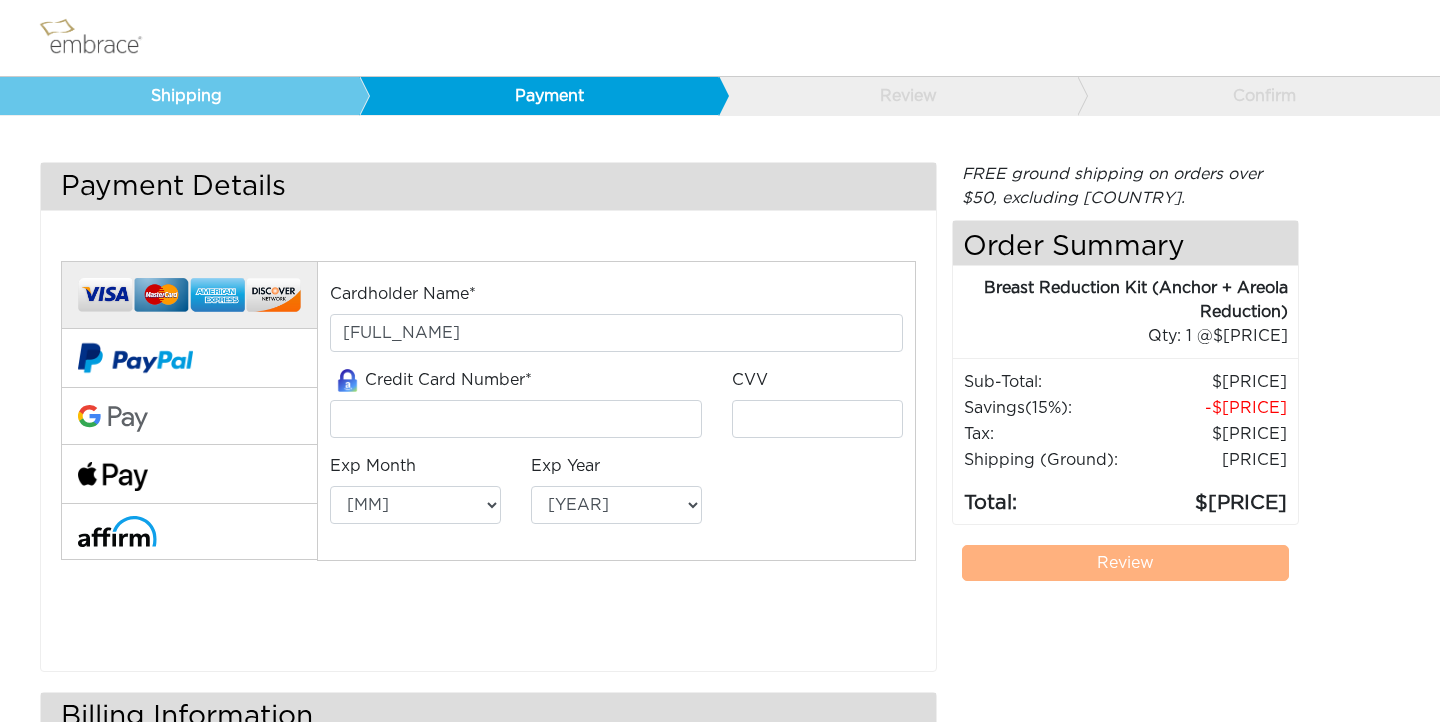 scroll, scrollTop: 0, scrollLeft: 0, axis: both 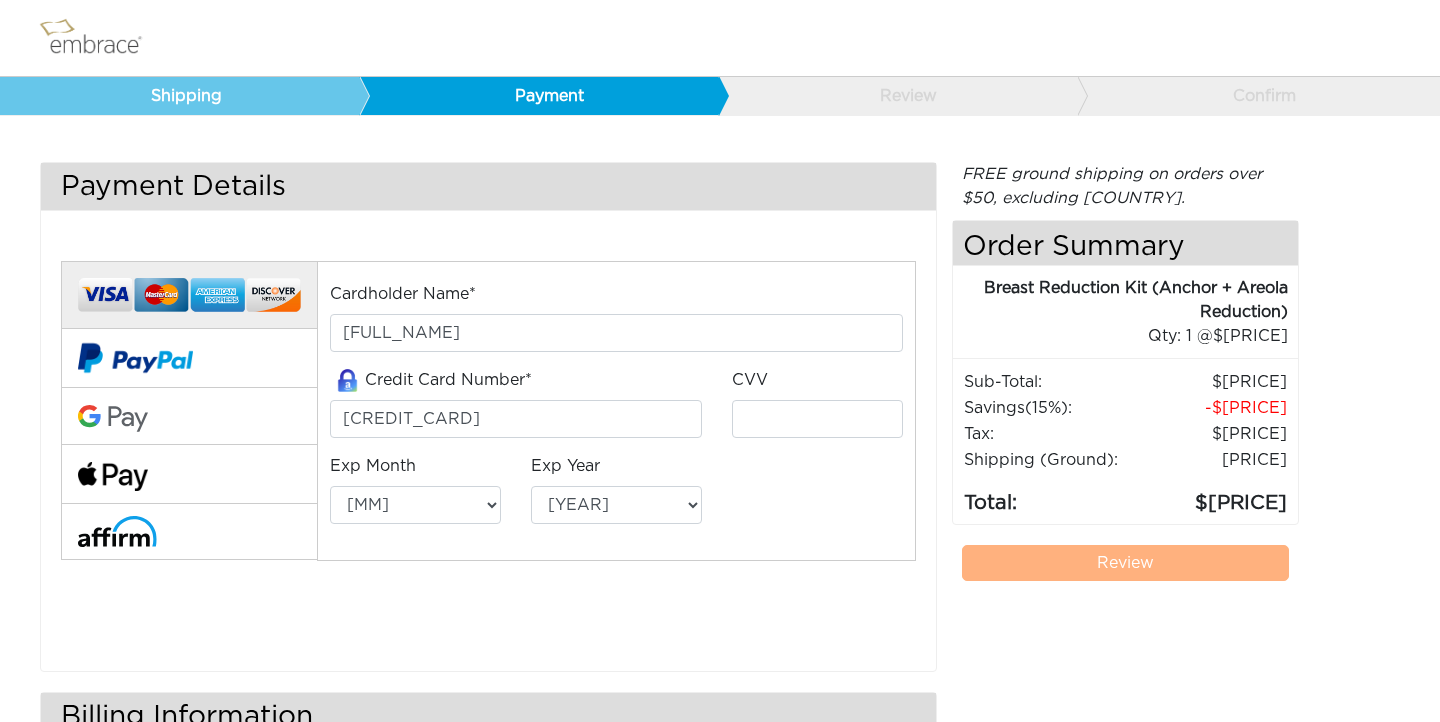 type on "[CREDIT_CARD]" 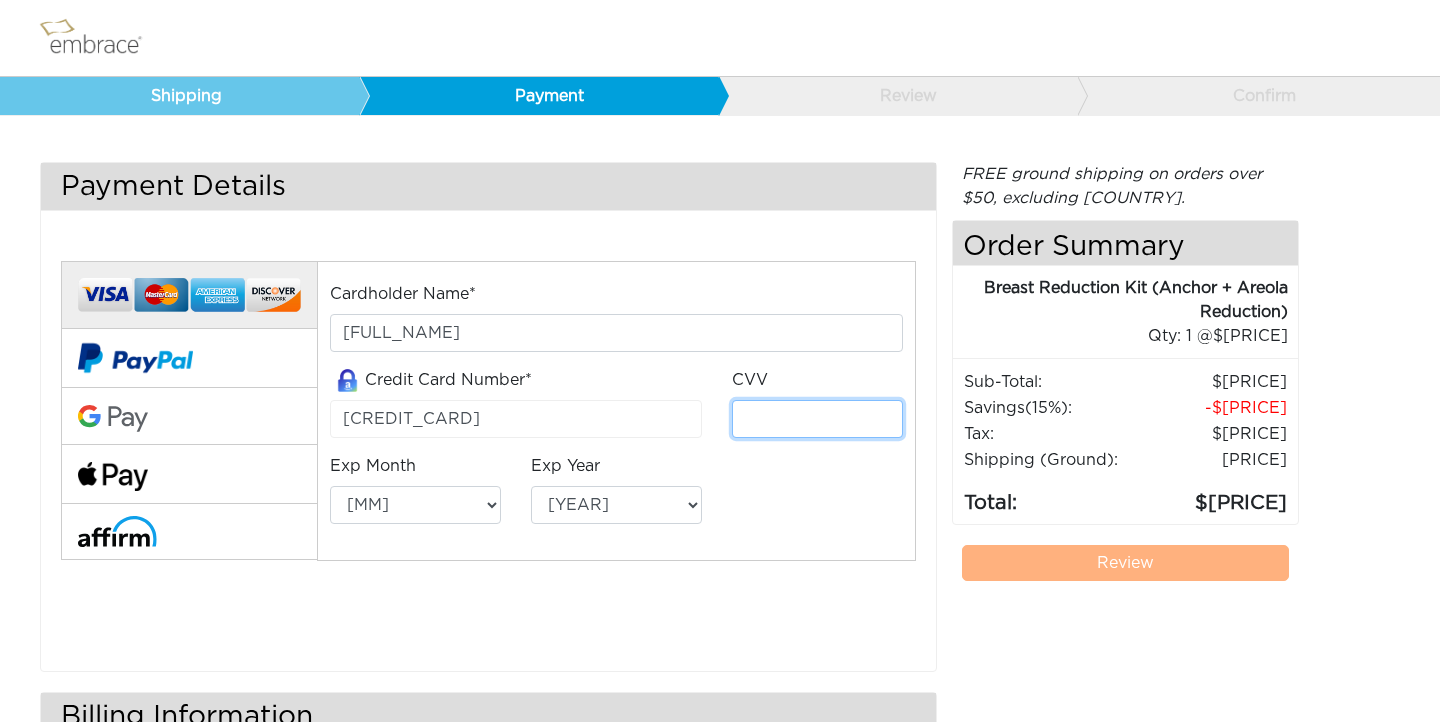 click at bounding box center (817, 419) 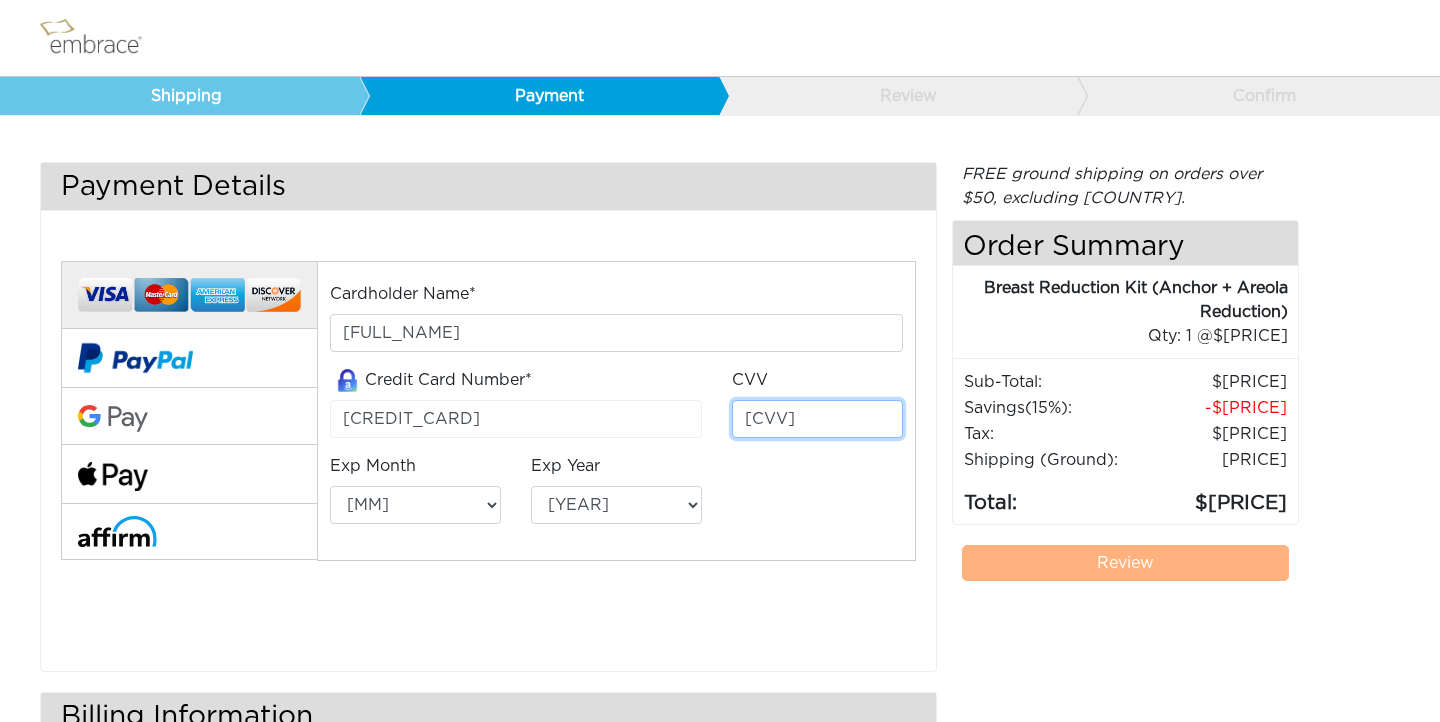 type on "[CVV]" 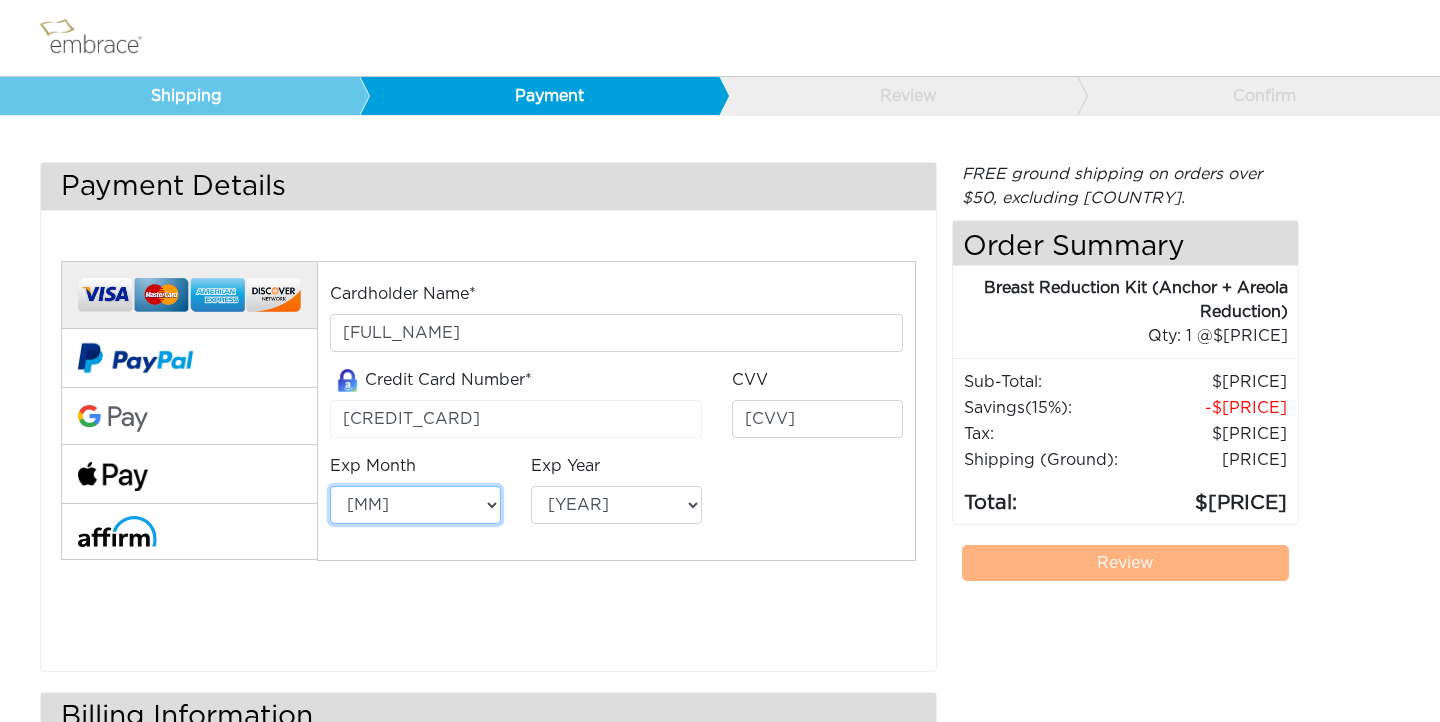 click on "[MM]
[MM]
[MM]
[MM]
[MM]
[MM]
[MM]
[MM]
[MM]
[MM]
[MM]
[MM]" at bounding box center (415, 505) 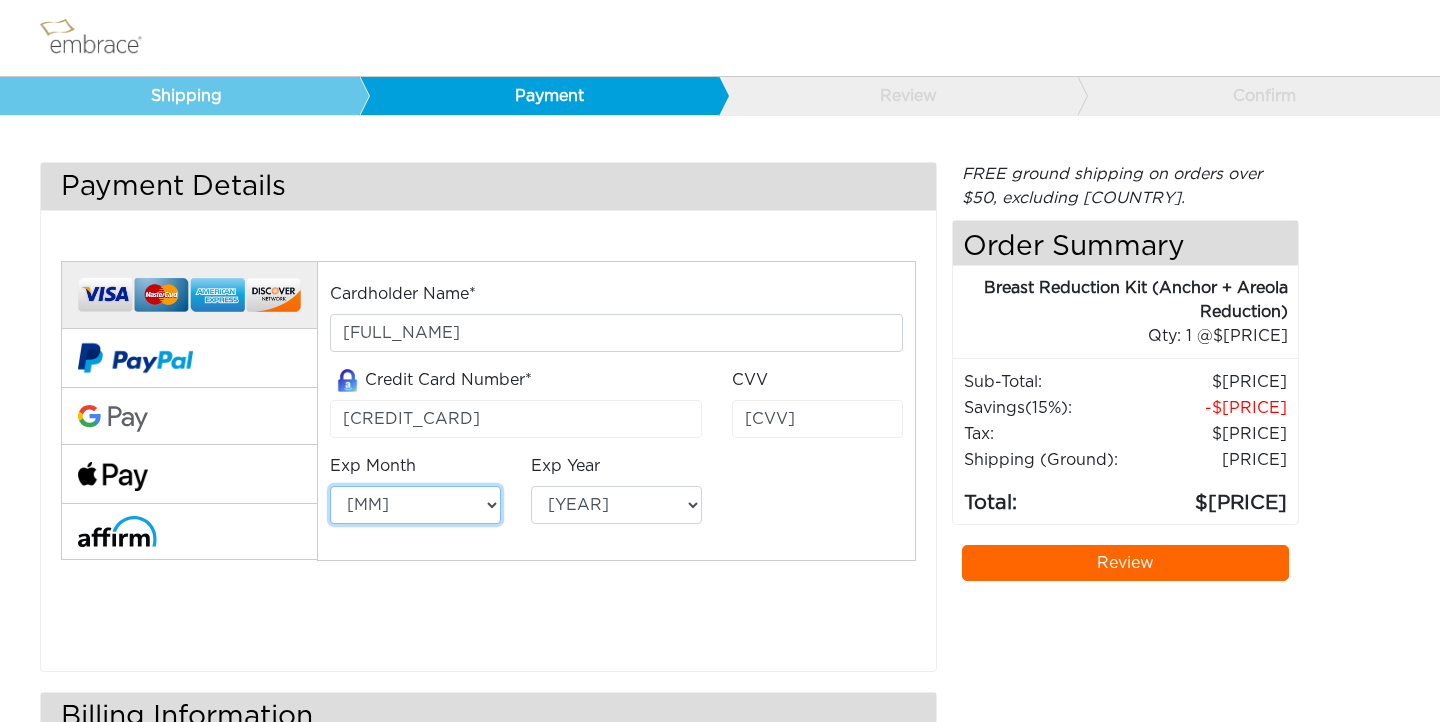 select on "[MM]" 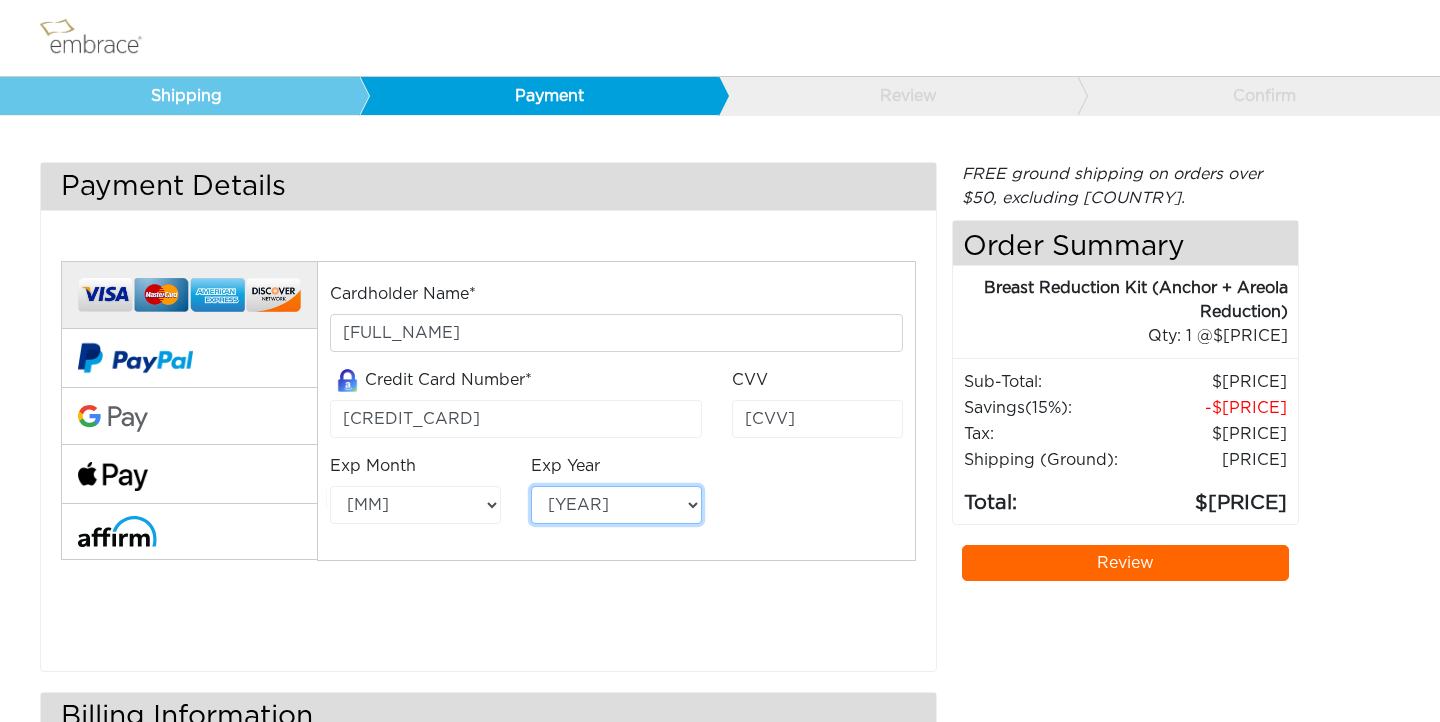 click on "[YEAR] [YEAR] [YEAR] [YEAR] [YEAR] [YEAR] [YEAR] [YEAR] [YEAR] [YEAR] [YEAR] [YEAR] [YEAR] [YEAR] [YEAR]" at bounding box center [616, 505] 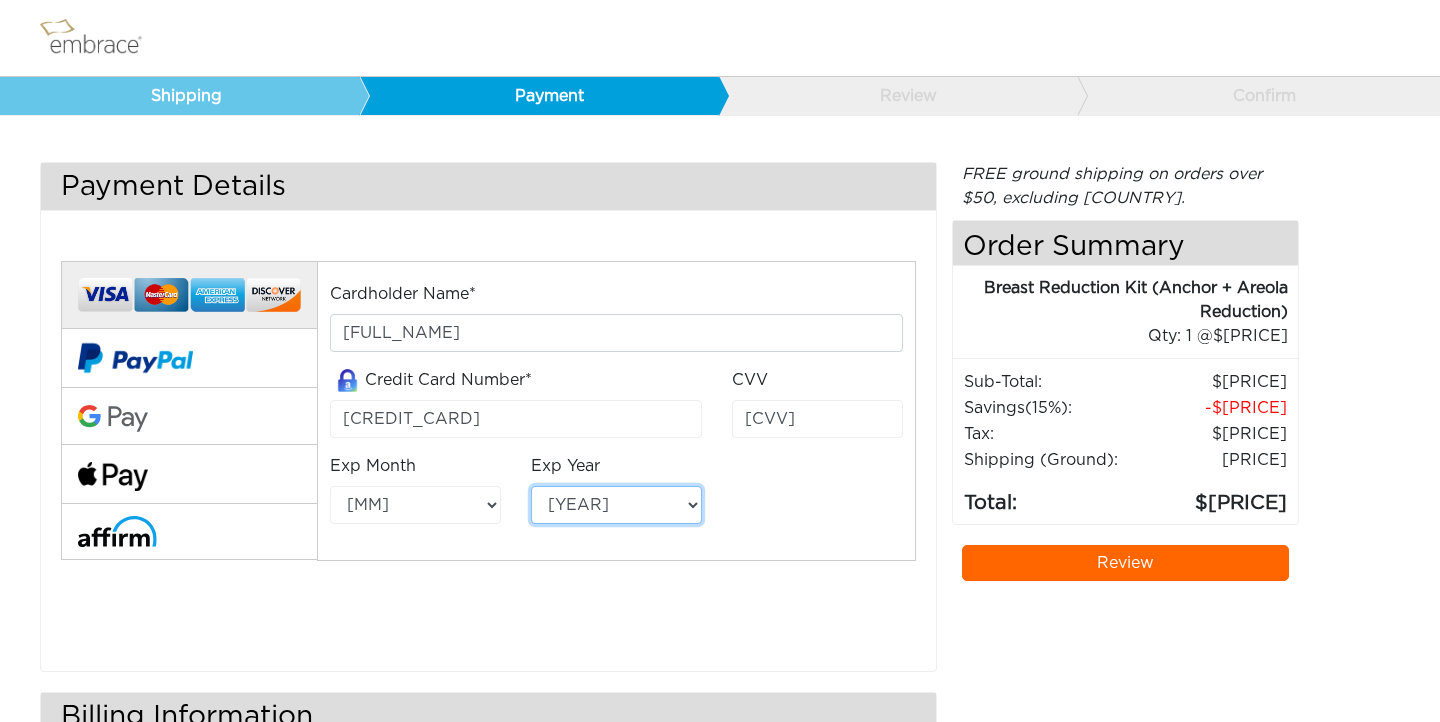 select on "[YEAR]" 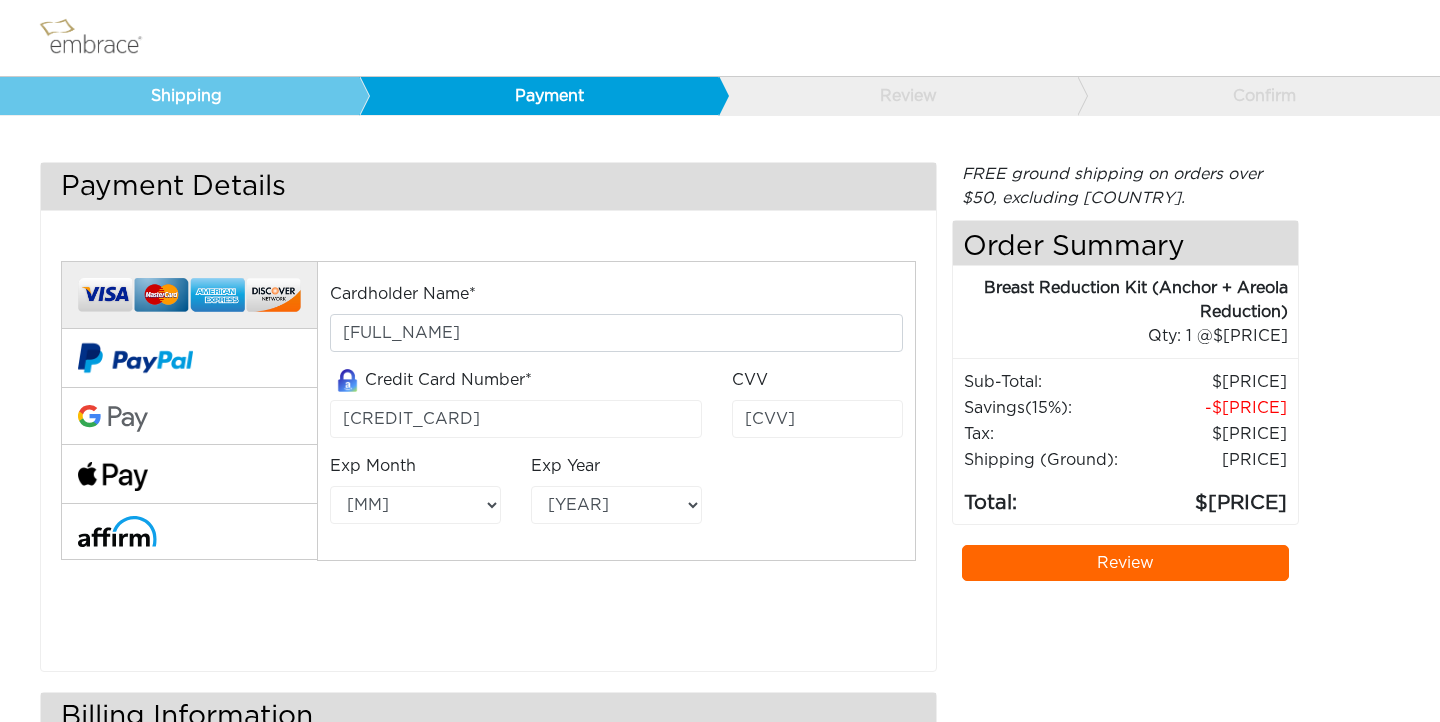 click on "Cardholder Name*
[FULL_NAME]
Credit Card Number*
[CREDIT_CARD] [CVV] Exp Month [MM] [MM] [MM] [MM]" at bounding box center (488, 438) 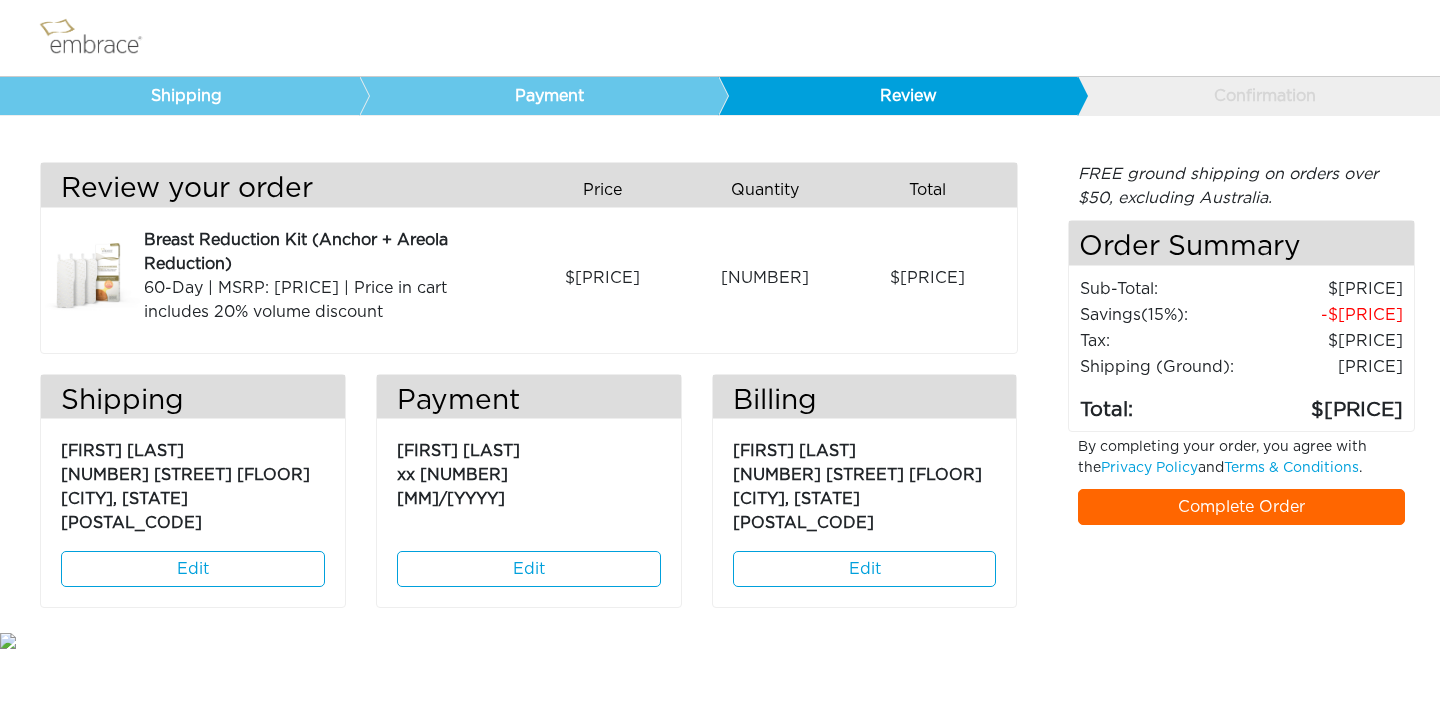 scroll, scrollTop: 0, scrollLeft: 0, axis: both 